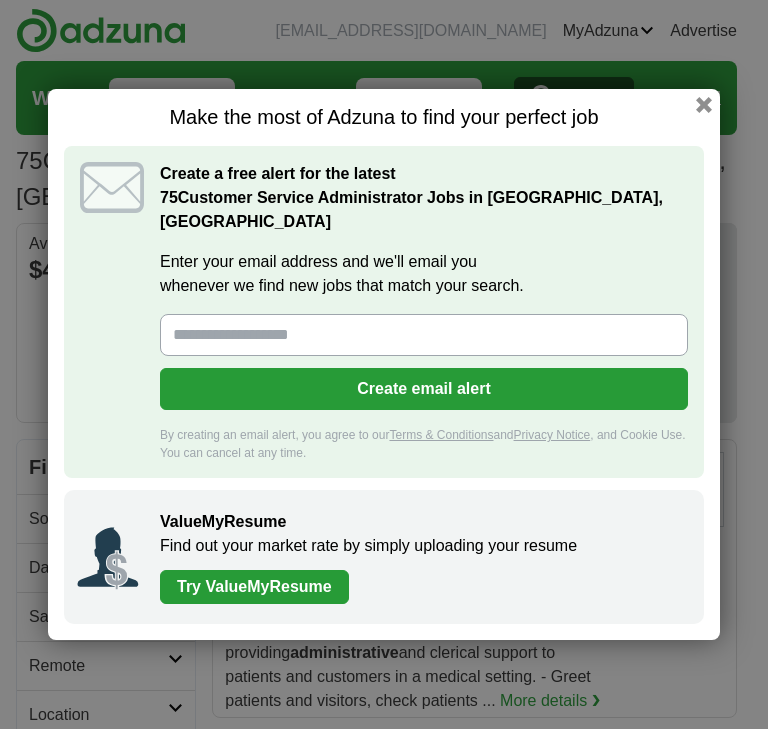scroll, scrollTop: 0, scrollLeft: 0, axis: both 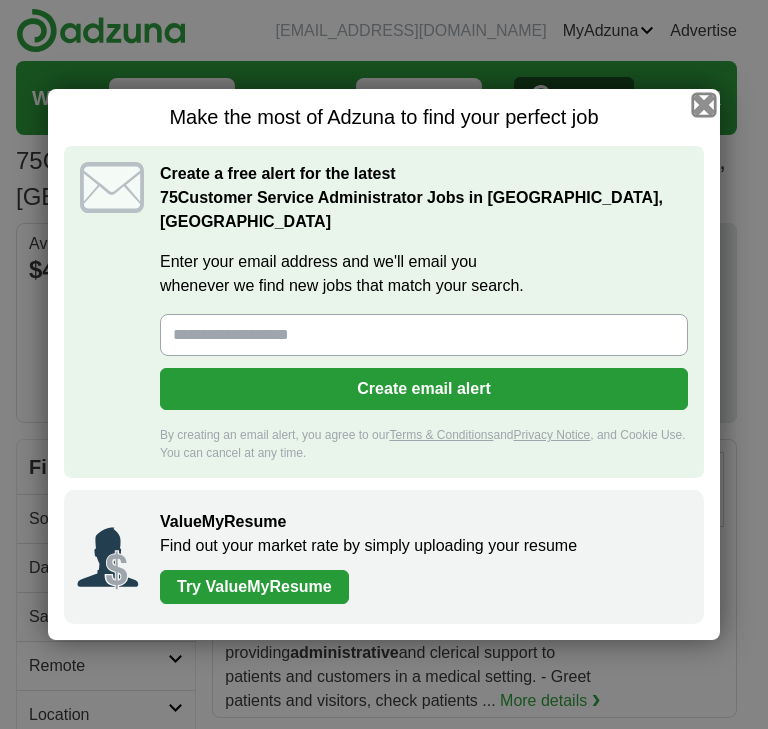 click at bounding box center (704, 105) 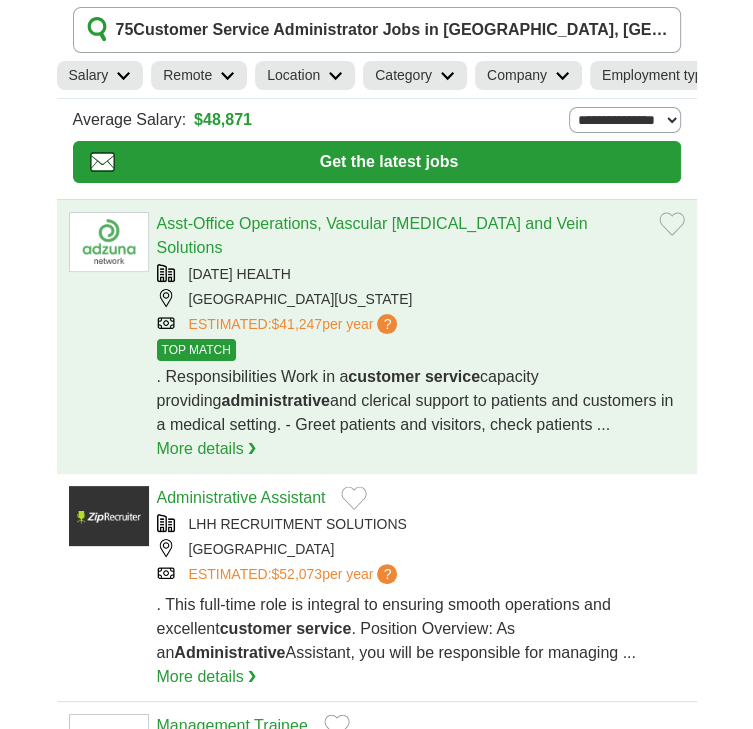 scroll, scrollTop: 0, scrollLeft: 0, axis: both 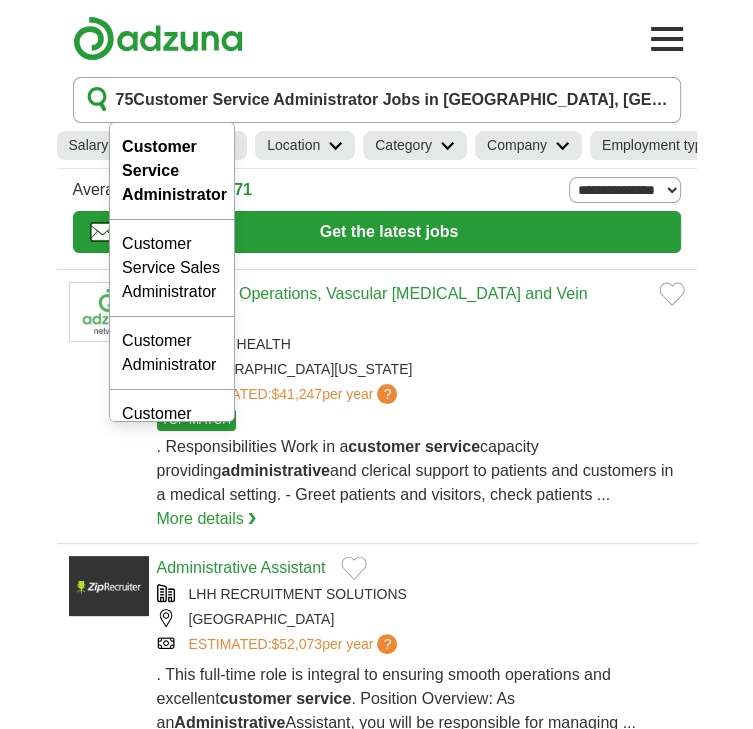 click on "**********" at bounding box center [0, 0] 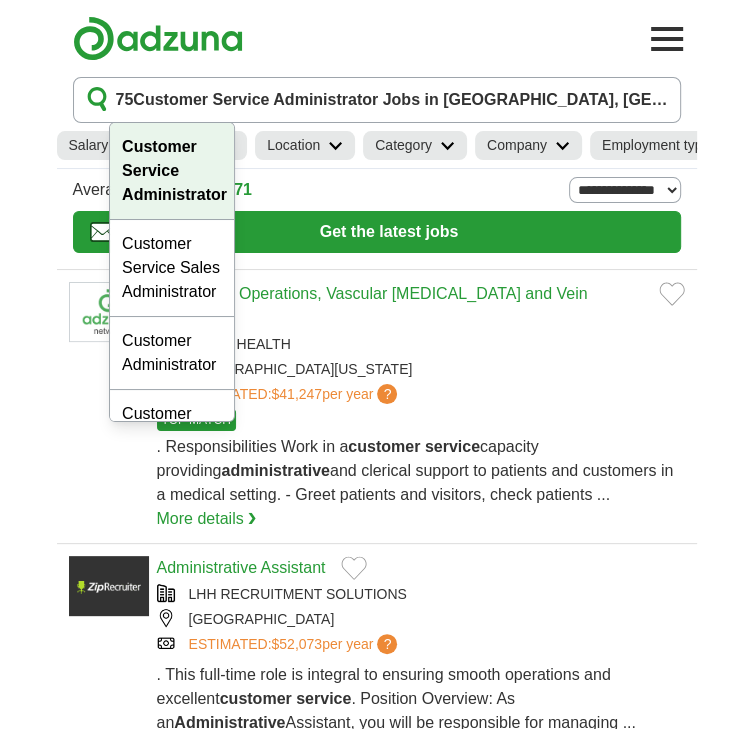 scroll, scrollTop: 0, scrollLeft: 165, axis: horizontal 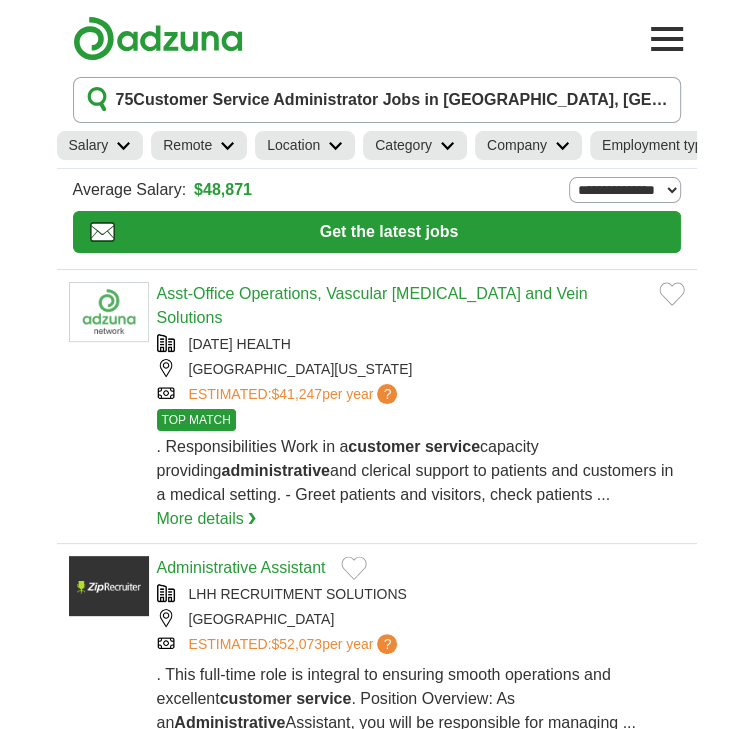 click on "**********" at bounding box center (0, 0) 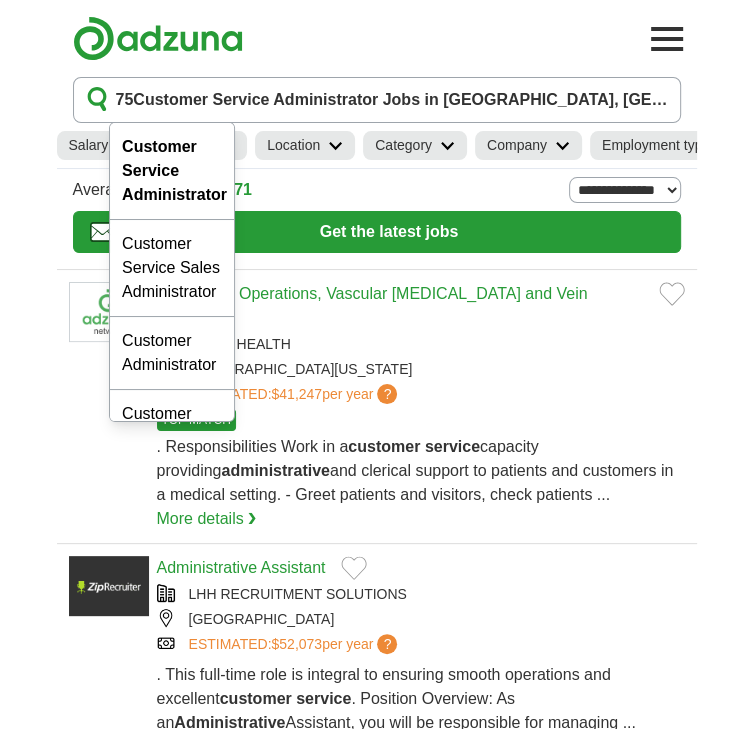 click on "**********" at bounding box center [0, 0] 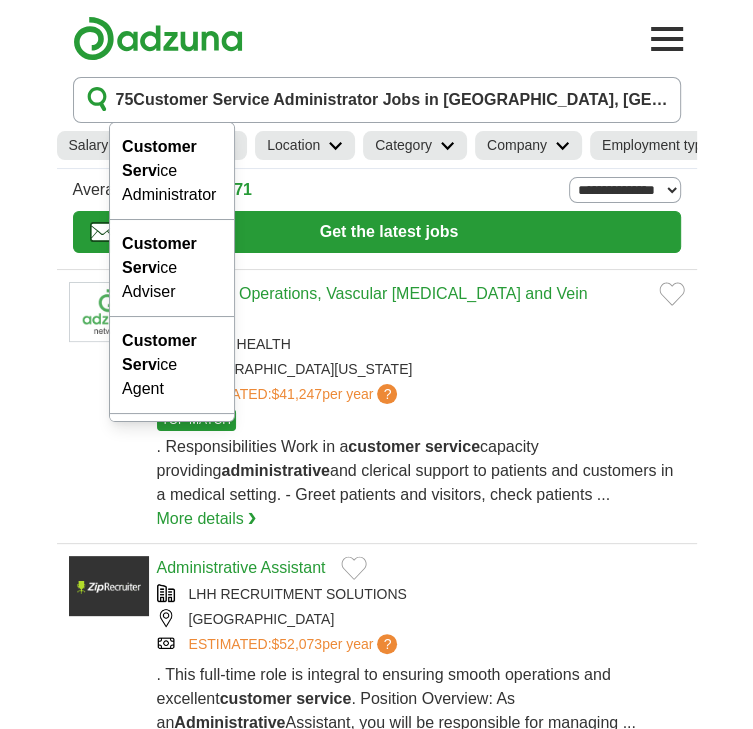 scroll, scrollTop: 0, scrollLeft: 45, axis: horizontal 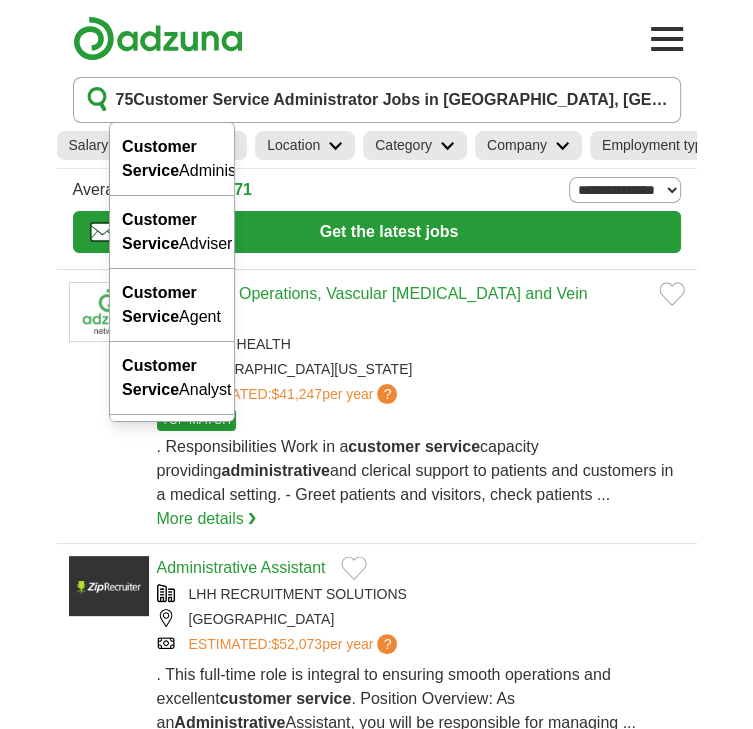 type on "**********" 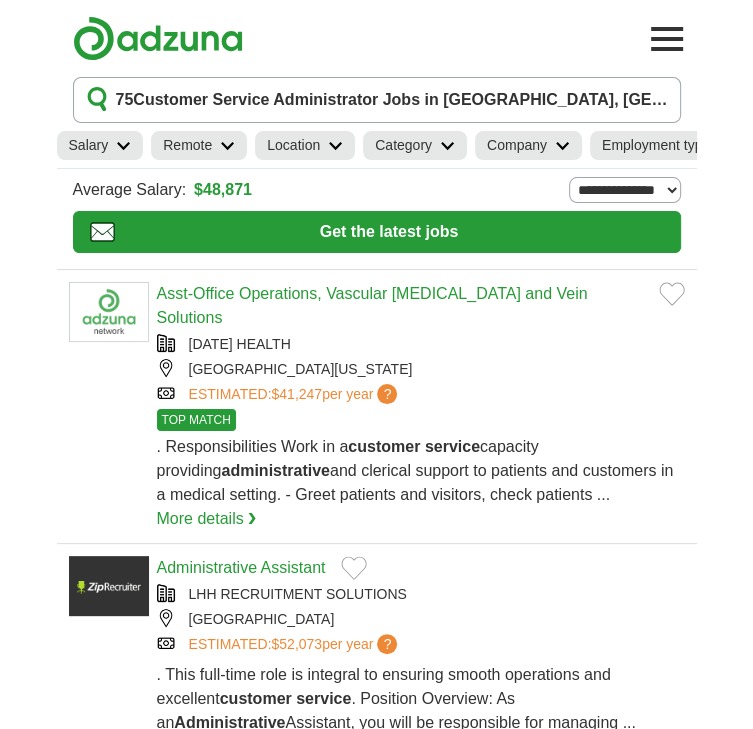 click on "Search" at bounding box center [0, 0] 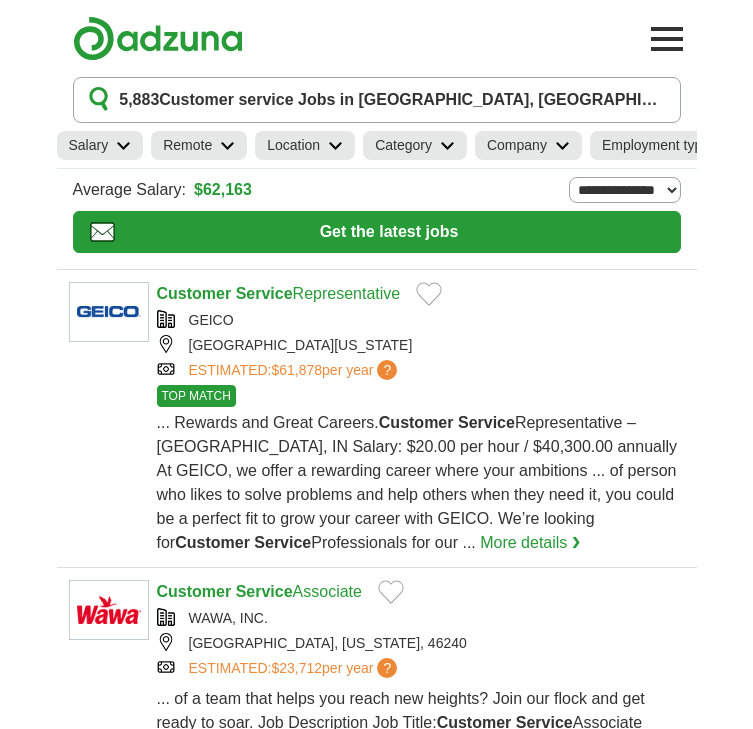 scroll, scrollTop: 0, scrollLeft: 0, axis: both 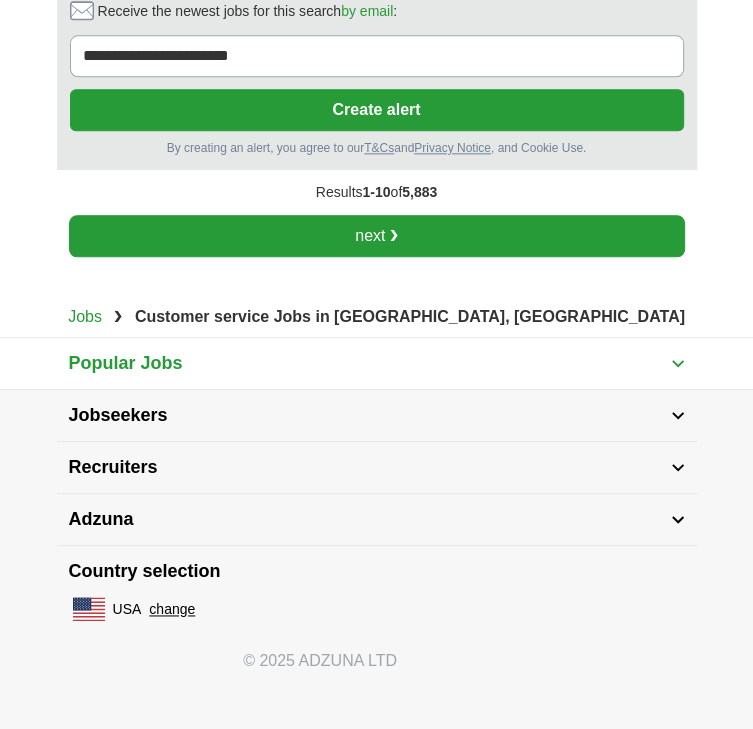 click on "next ❯" at bounding box center (377, 236) 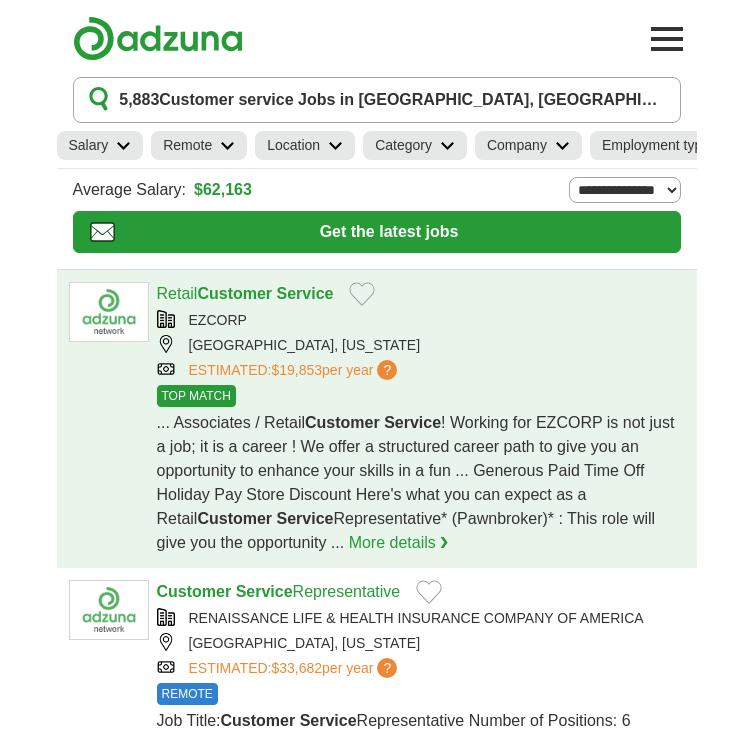 scroll, scrollTop: 0, scrollLeft: 0, axis: both 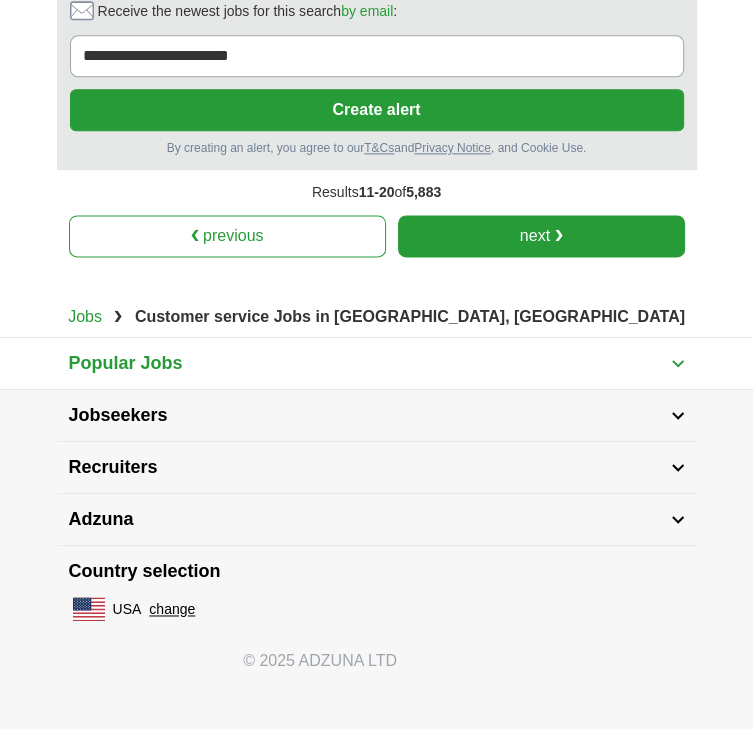 click on "next ❯" at bounding box center [541, 236] 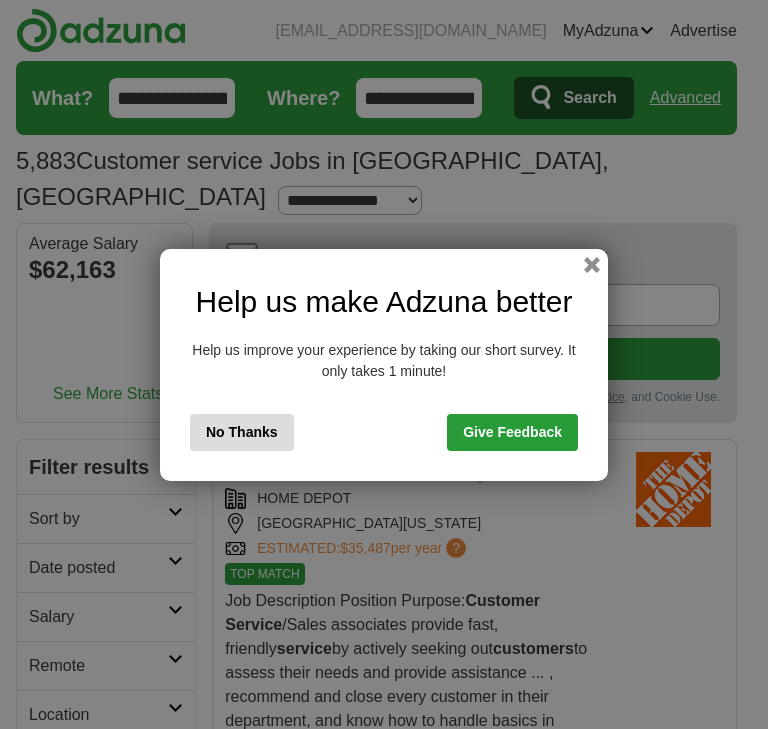 scroll, scrollTop: 0, scrollLeft: 0, axis: both 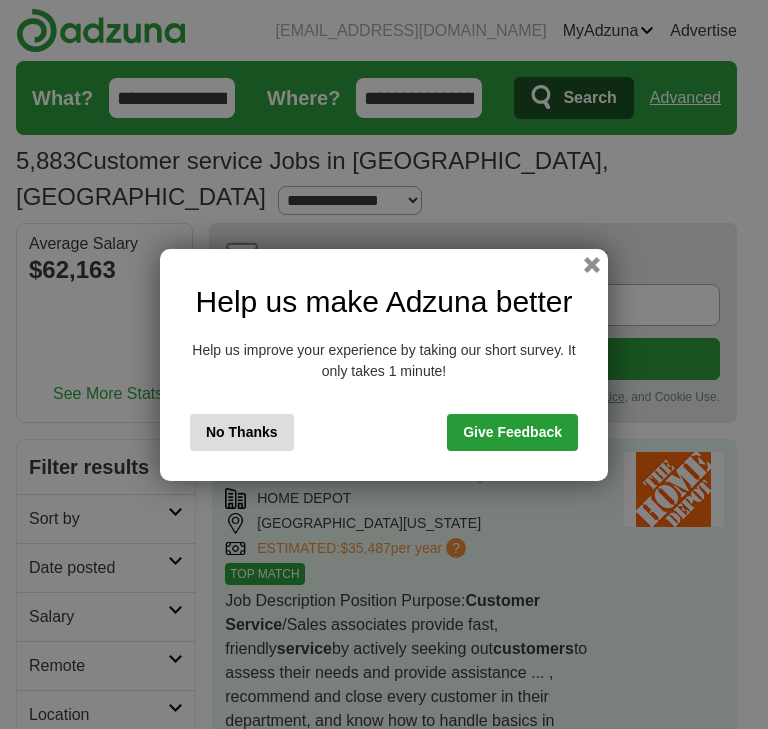click on "Help us make Adzuna better
Help us improve your experience by taking our short survey. It only takes 1 minute!
No Thanks
Give Feedback
Loading..." at bounding box center [384, 364] 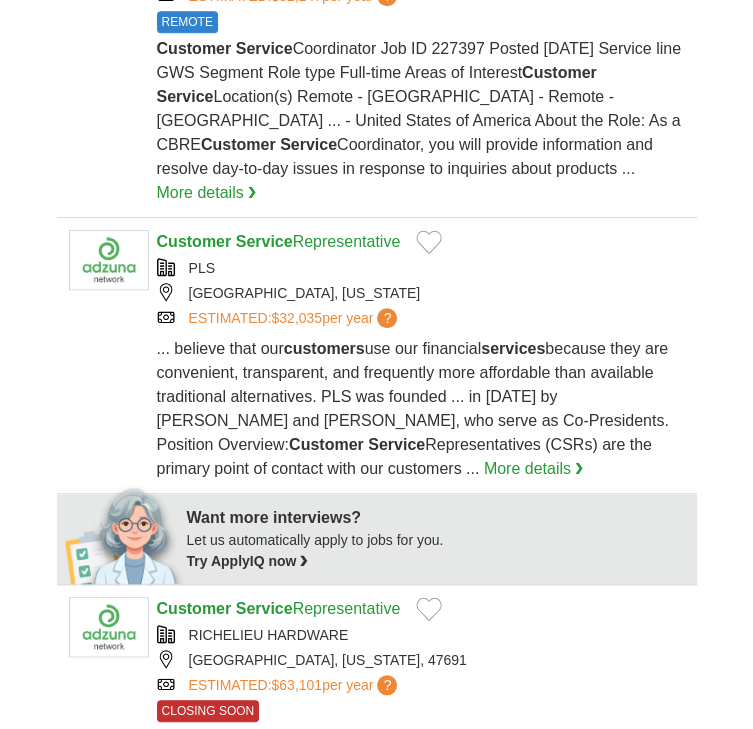 scroll, scrollTop: 674, scrollLeft: 0, axis: vertical 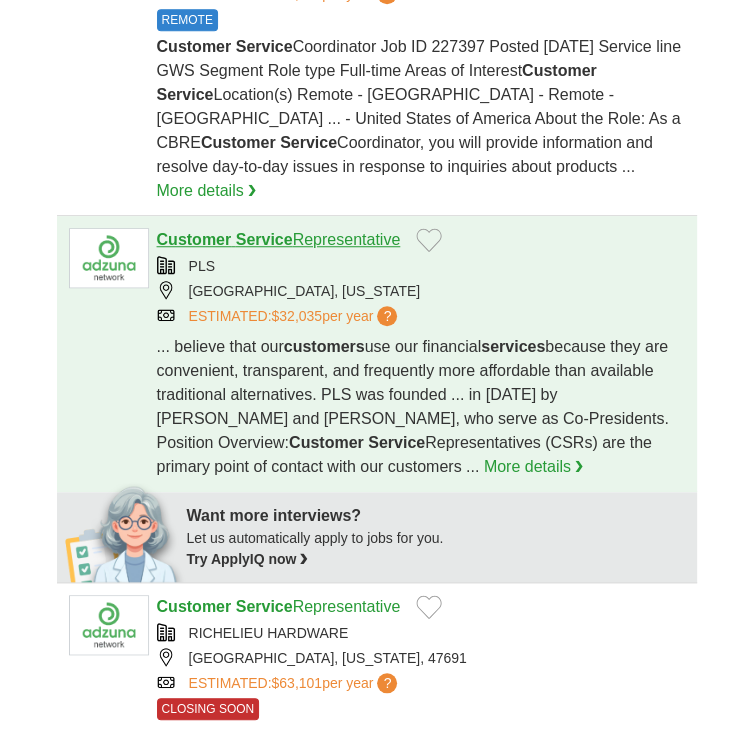 click on "Service" at bounding box center [264, 239] 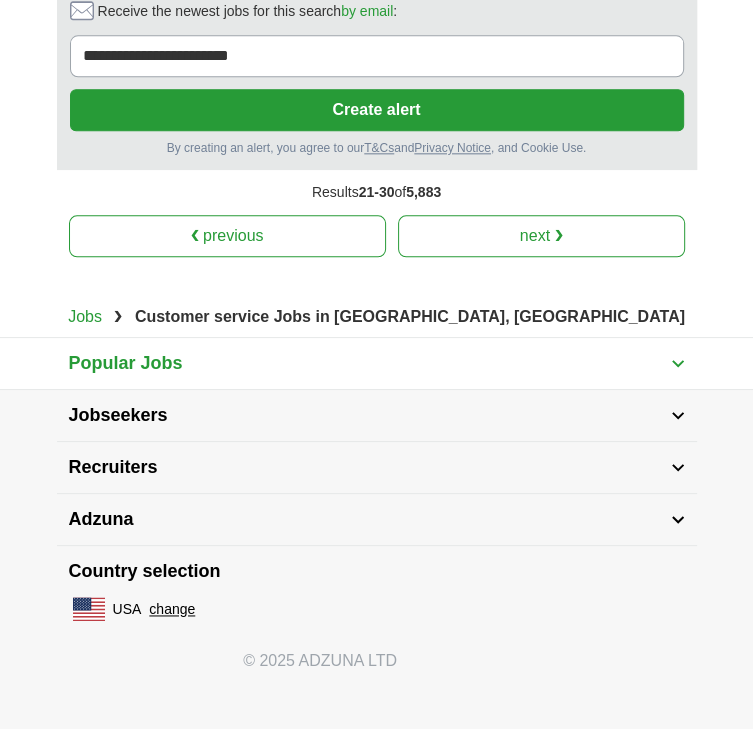 scroll, scrollTop: 5264, scrollLeft: 0, axis: vertical 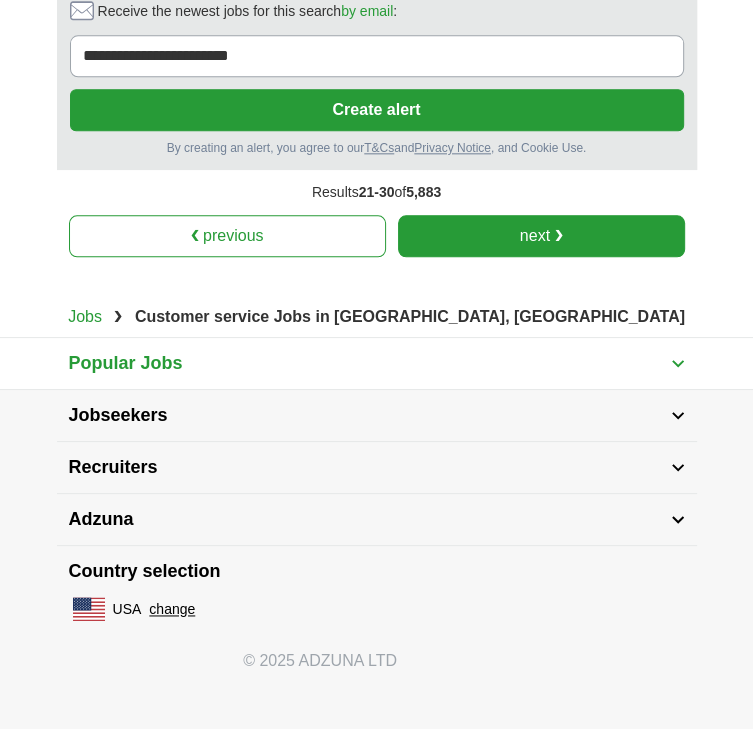 click on "next ❯" at bounding box center [541, 236] 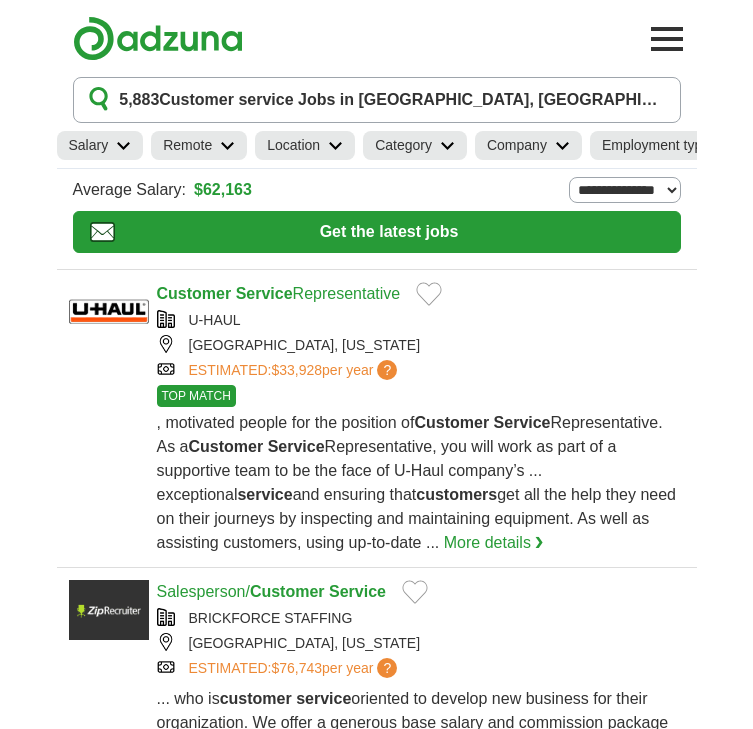 scroll, scrollTop: 0, scrollLeft: 0, axis: both 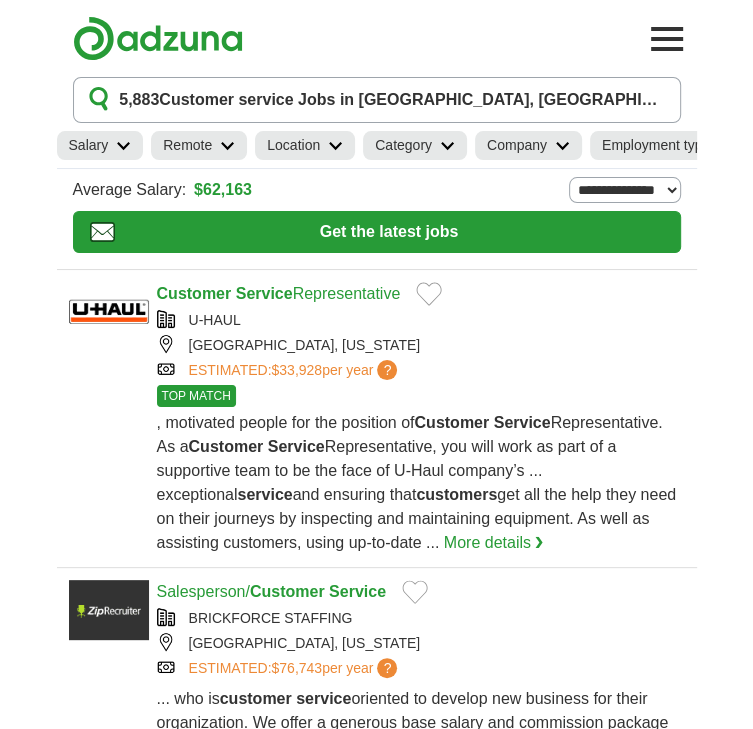 click on "Service" at bounding box center (296, 446) 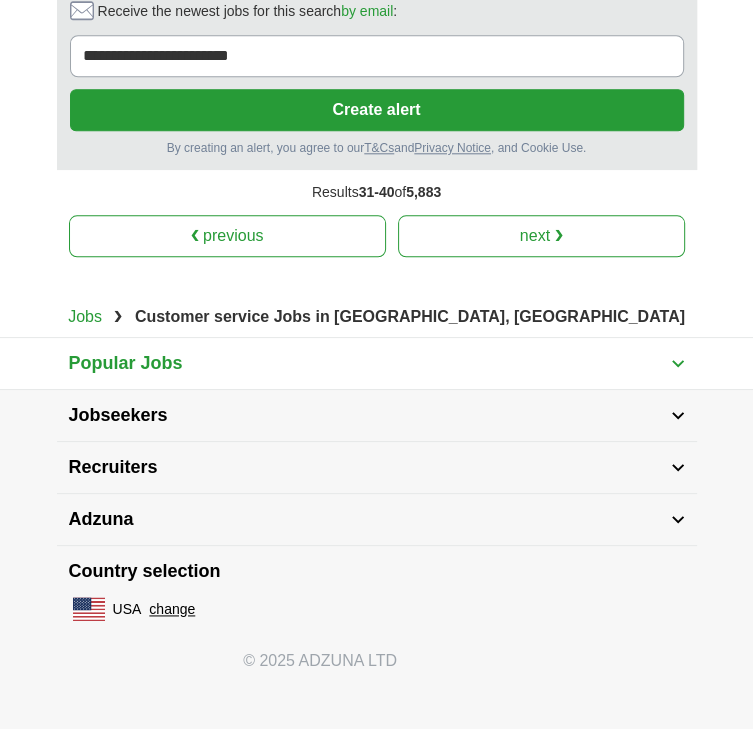 scroll, scrollTop: 5185, scrollLeft: 0, axis: vertical 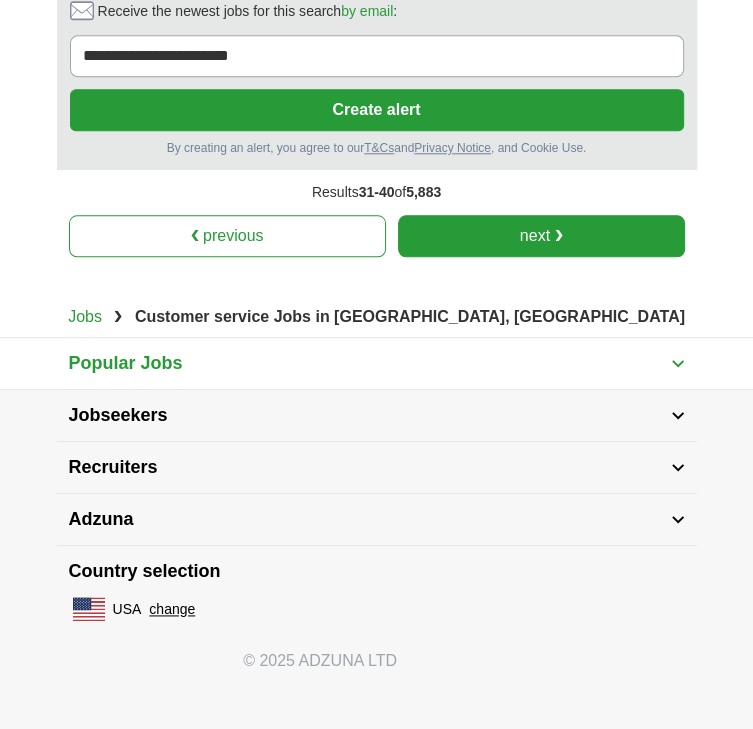 click on "next ❯" at bounding box center (541, 236) 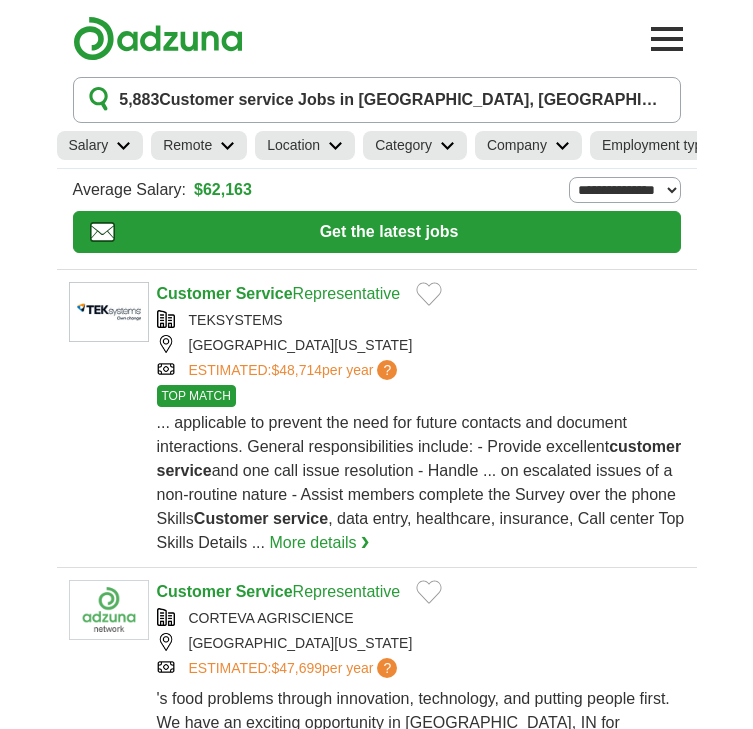 scroll, scrollTop: 0, scrollLeft: 0, axis: both 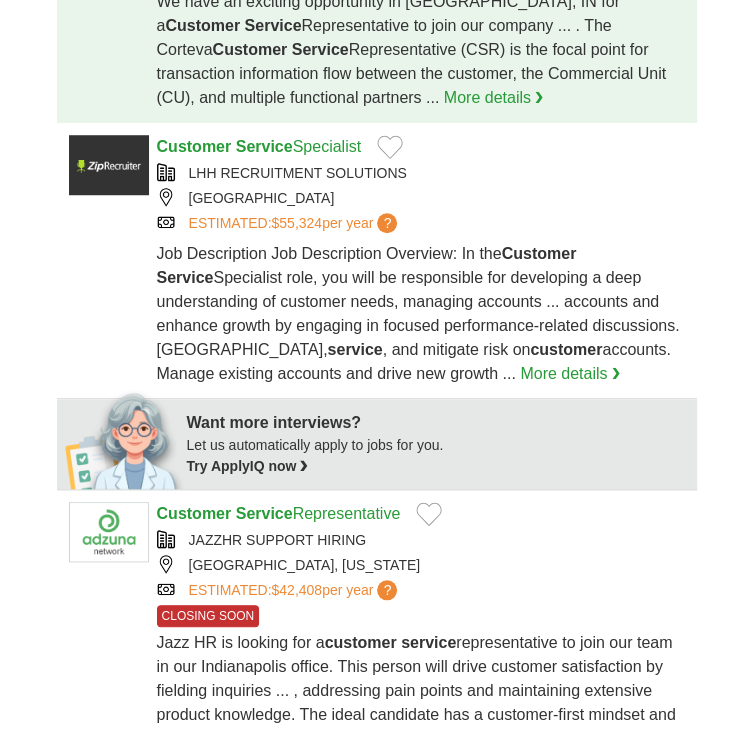 click on "Service" at bounding box center [264, -130] 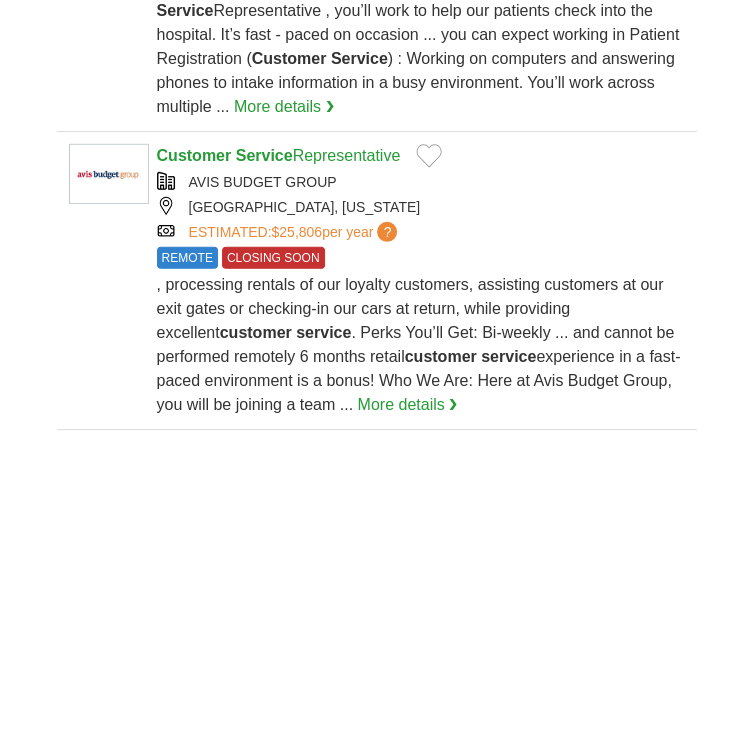 scroll, scrollTop: 2917, scrollLeft: 0, axis: vertical 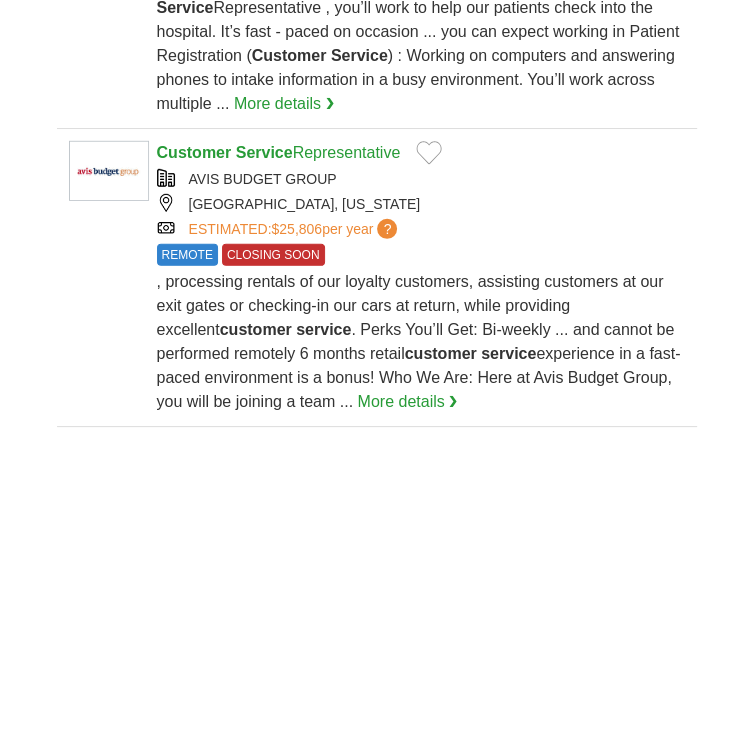click on "Customer   Service  Representative
R1 RCM HOLDCO
INDIANAPOLIS, INDIANA
$16.00 - $22.30 PER HOUR
CLOSING SOON
CLOSING SOON
, intelligent automation, and workflow orchestration. As our  Customer   Service  Representative , you’ll work to help our patients check into the hospital. It’s fast - paced on occasion ...  you can expect working in Patient Registration ( Customer   Service" at bounding box center [377, -20] 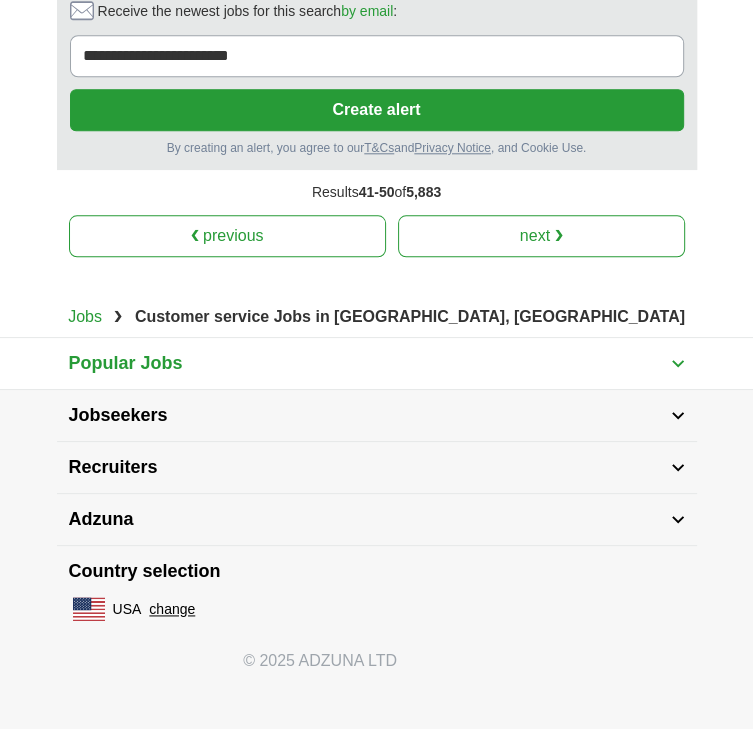 scroll, scrollTop: 5197, scrollLeft: 0, axis: vertical 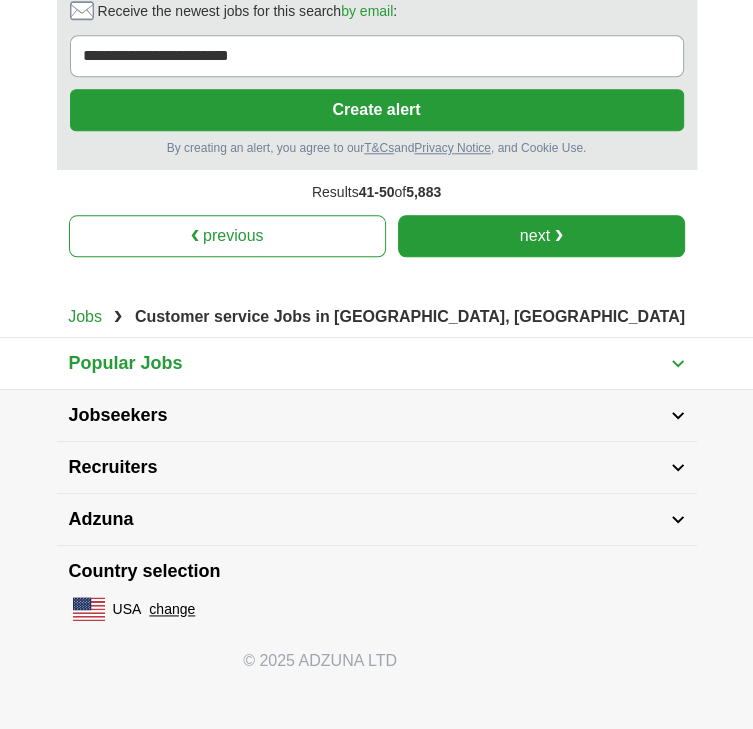 click on "next ❯" at bounding box center (541, 236) 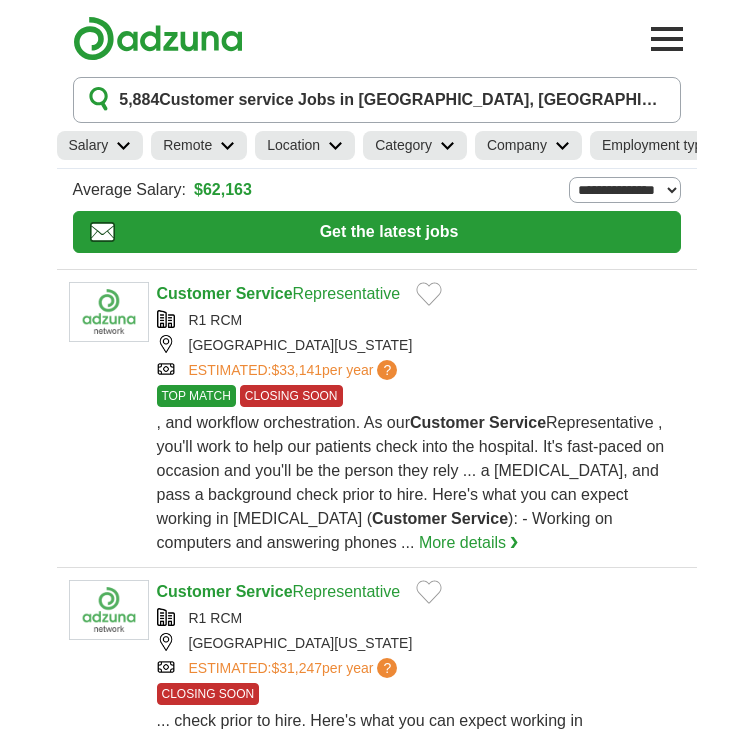 scroll, scrollTop: 0, scrollLeft: 0, axis: both 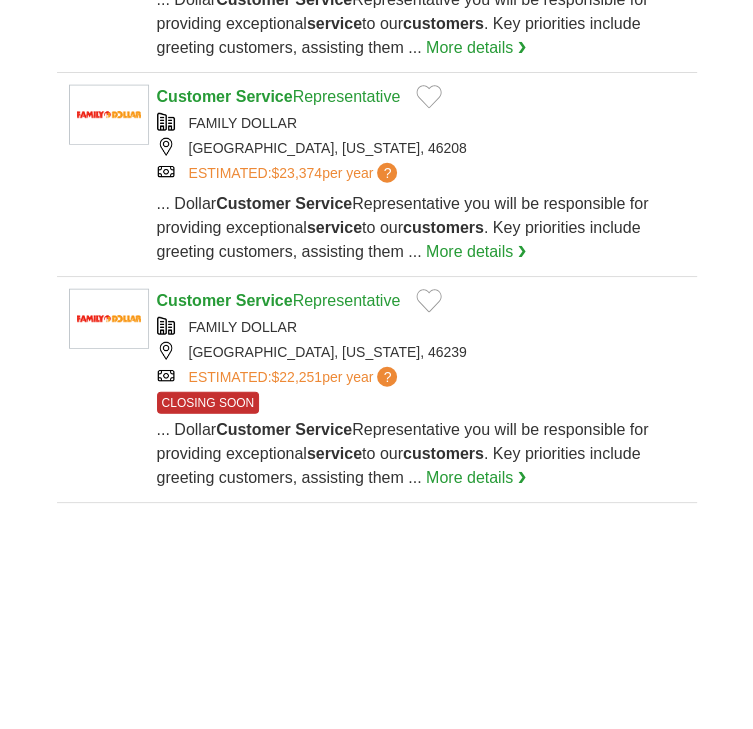 click on "Service" at bounding box center (264, -312) 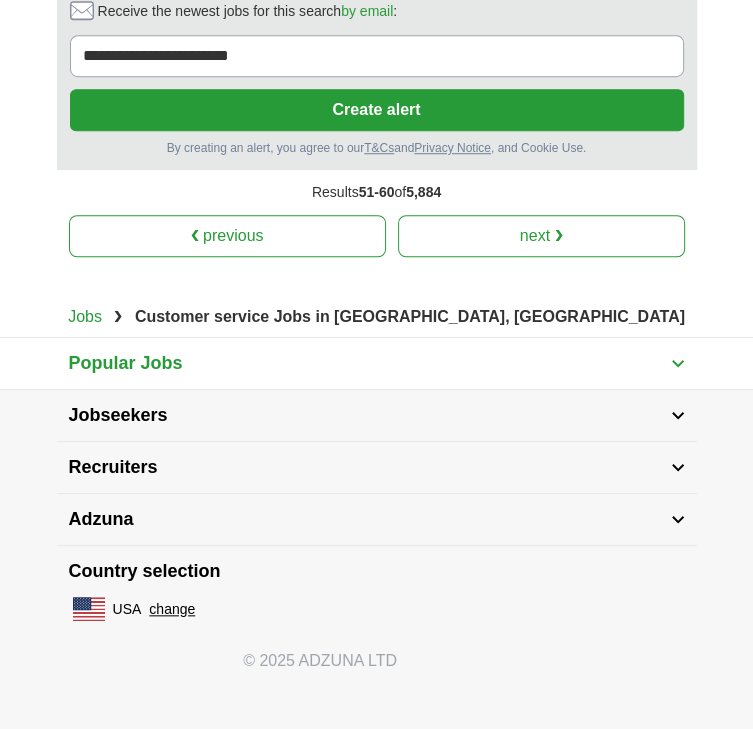 scroll, scrollTop: 4791, scrollLeft: 0, axis: vertical 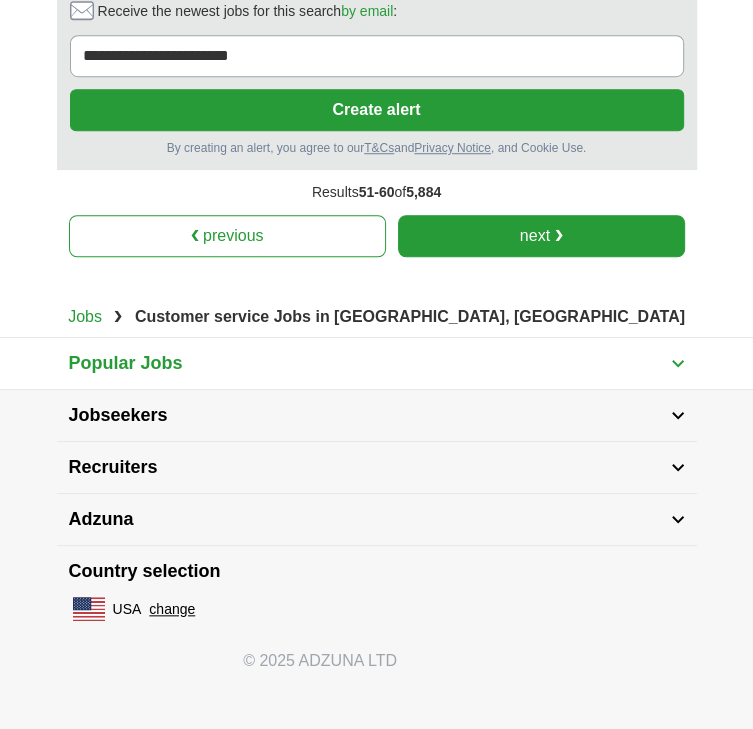 click on "next ❯" at bounding box center [541, 236] 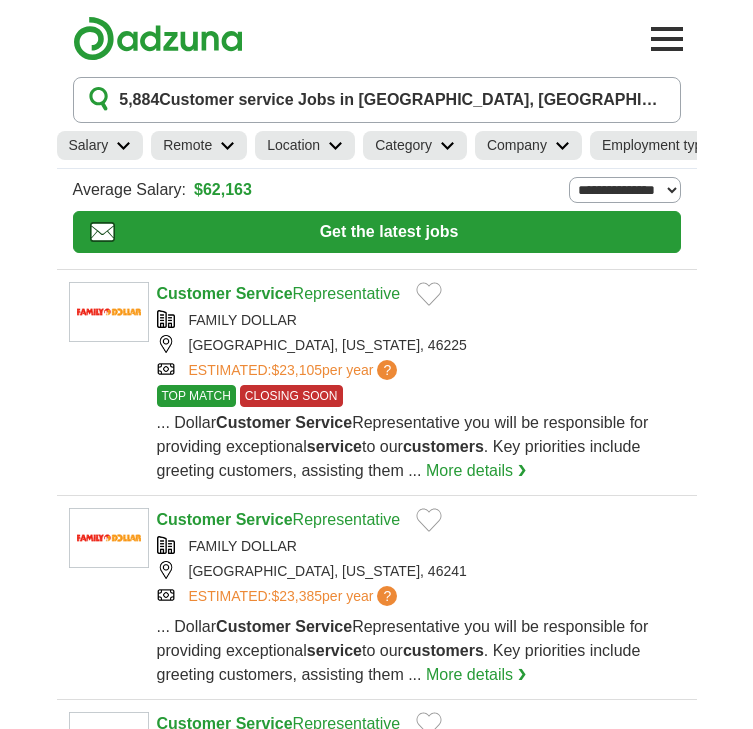scroll, scrollTop: 0, scrollLeft: 0, axis: both 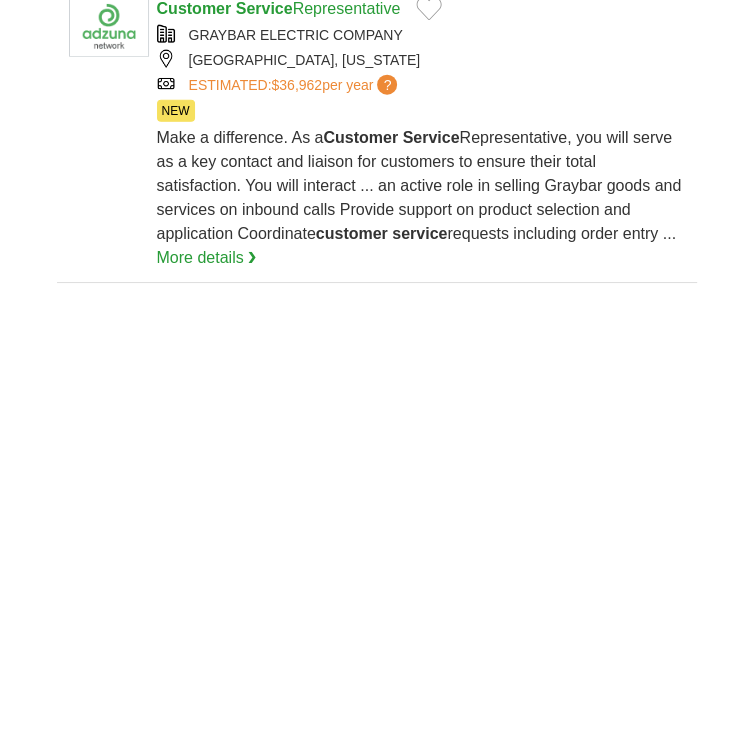 click on "Customer   Service  Representative
FAMILY DOLLAR
INDIANAPOLIS, INDIANA, 46205
ESTIMATED:
$22,488
per year
?
NEW
NEW
...  Dollar  Customer   Service service  to our  customers" at bounding box center (377, -354) 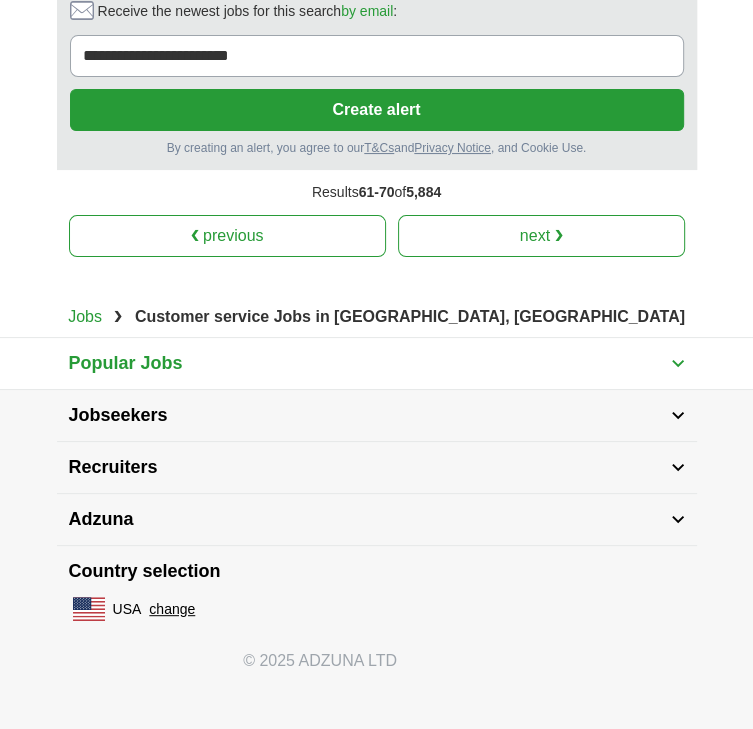 scroll, scrollTop: 4139, scrollLeft: 0, axis: vertical 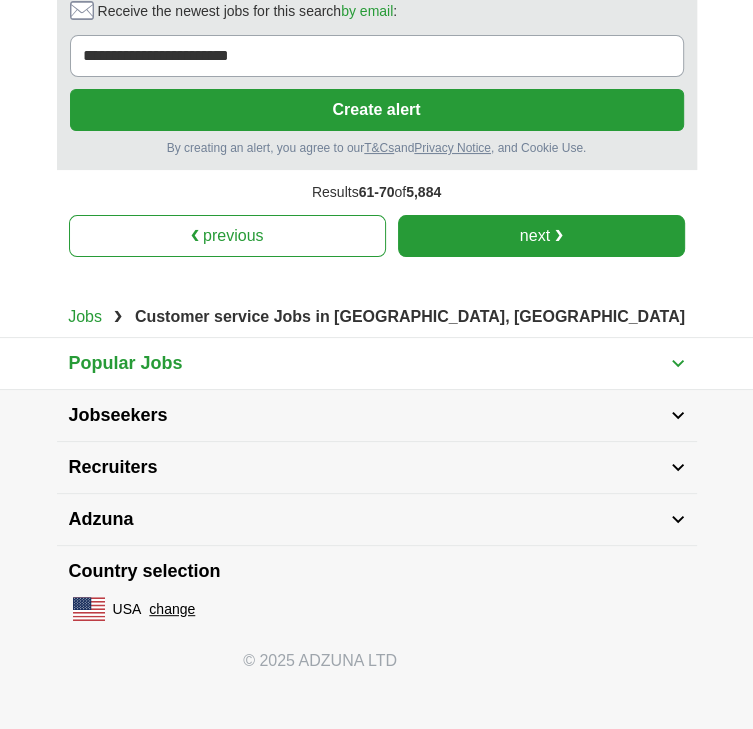 click on "next ❯" at bounding box center (541, 236) 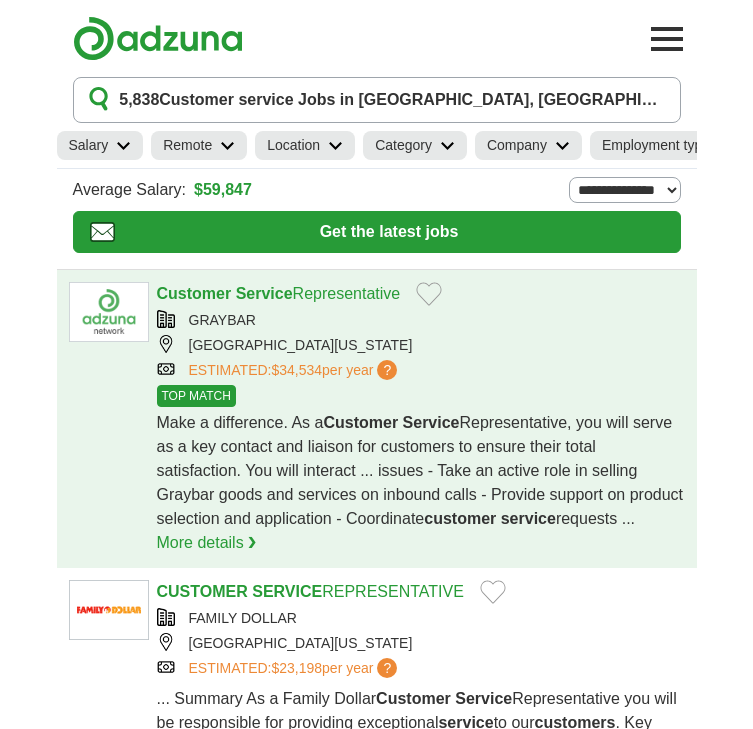 scroll, scrollTop: 0, scrollLeft: 0, axis: both 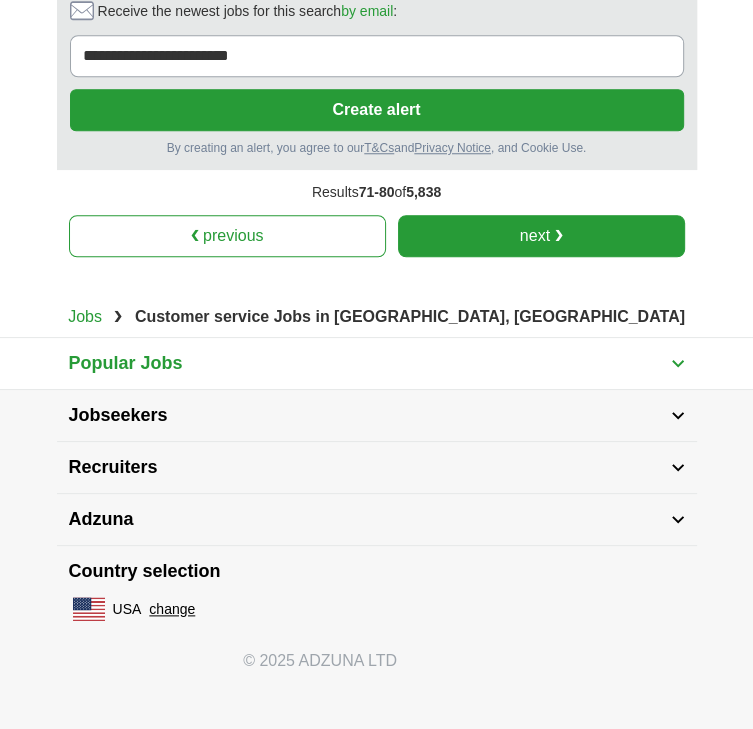 click on "next ❯" at bounding box center (541, 236) 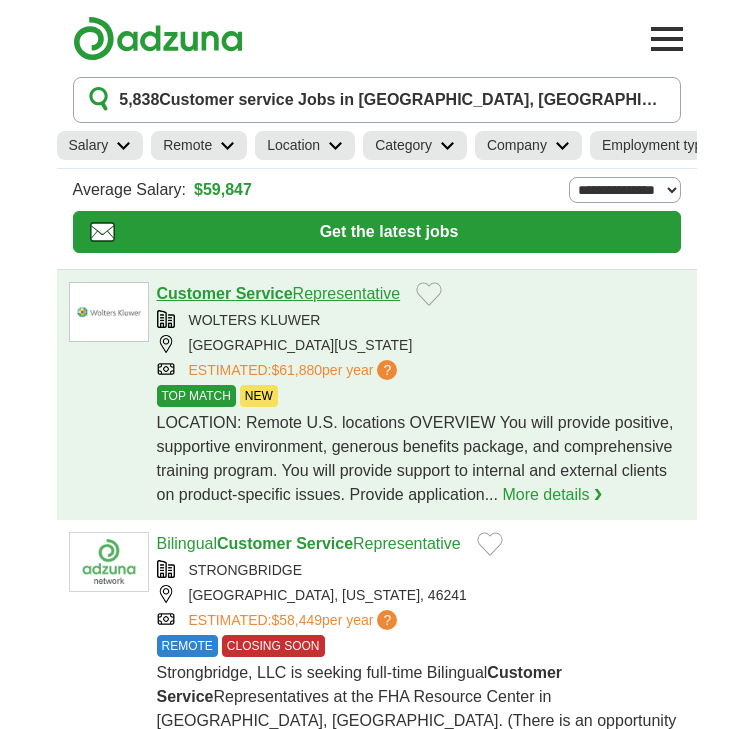 scroll, scrollTop: 0, scrollLeft: 0, axis: both 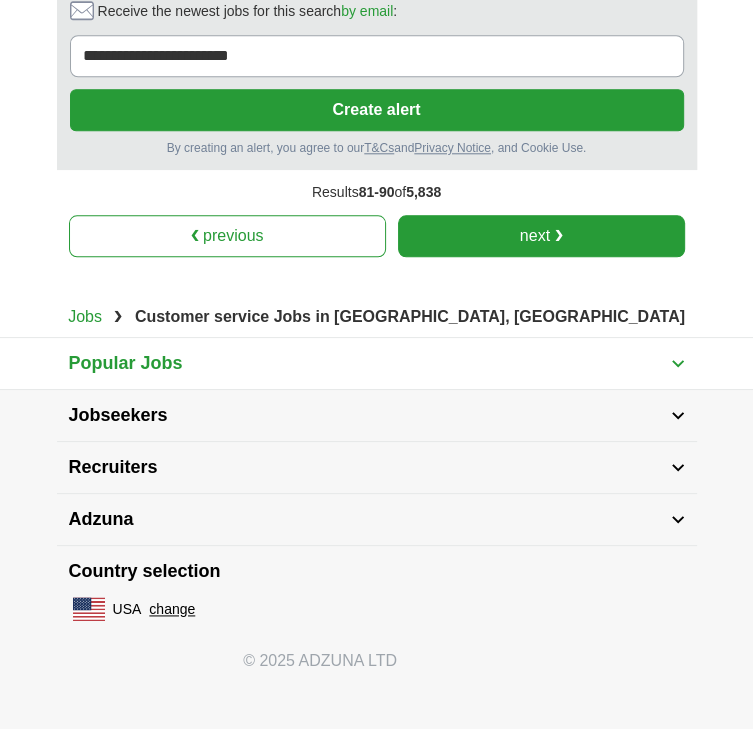 click on "next ❯" at bounding box center [541, 236] 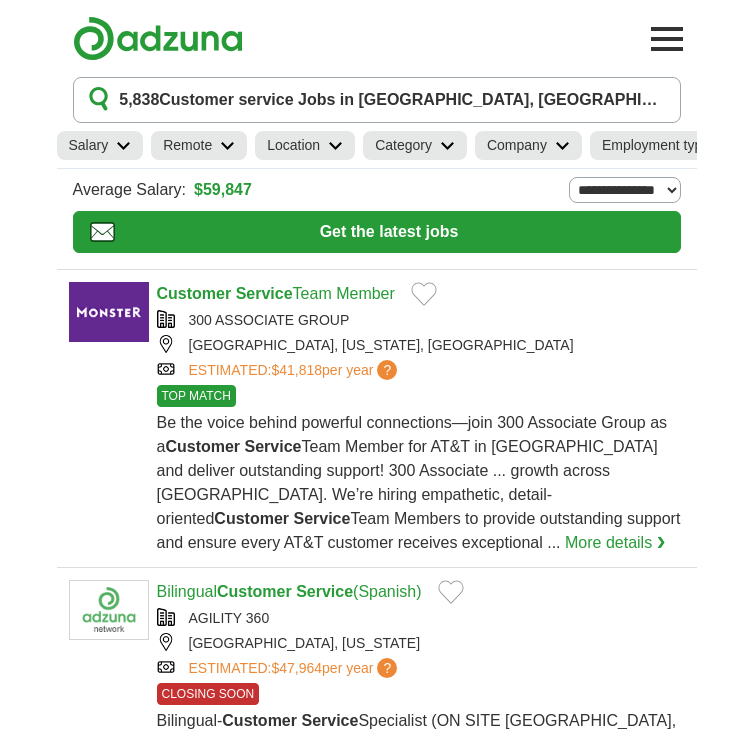 scroll, scrollTop: 0, scrollLeft: 0, axis: both 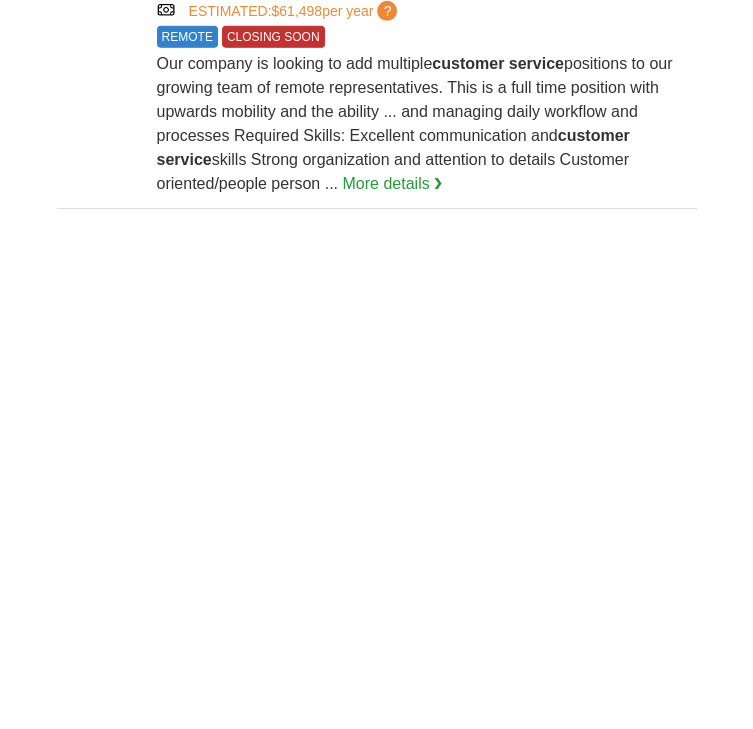 click on "...  with content and  services  that  customers  need to make decisions with confidence. Every day, our customers make critical decisions to help save lives, improve the way we do business, build ... =sDgZ7DZUbMnBddMq) What We Offer:? The  Customer   Service  Coordinator role offers growth potential opportunities, professional development, an engaging small team environment, the ability to work ..." at bounding box center (420, -473) 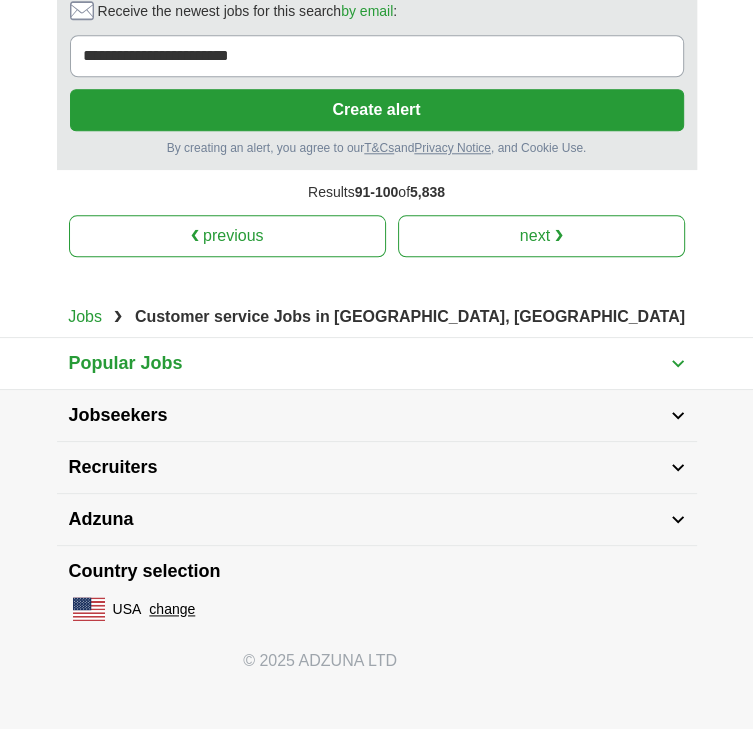 scroll, scrollTop: 5587, scrollLeft: 0, axis: vertical 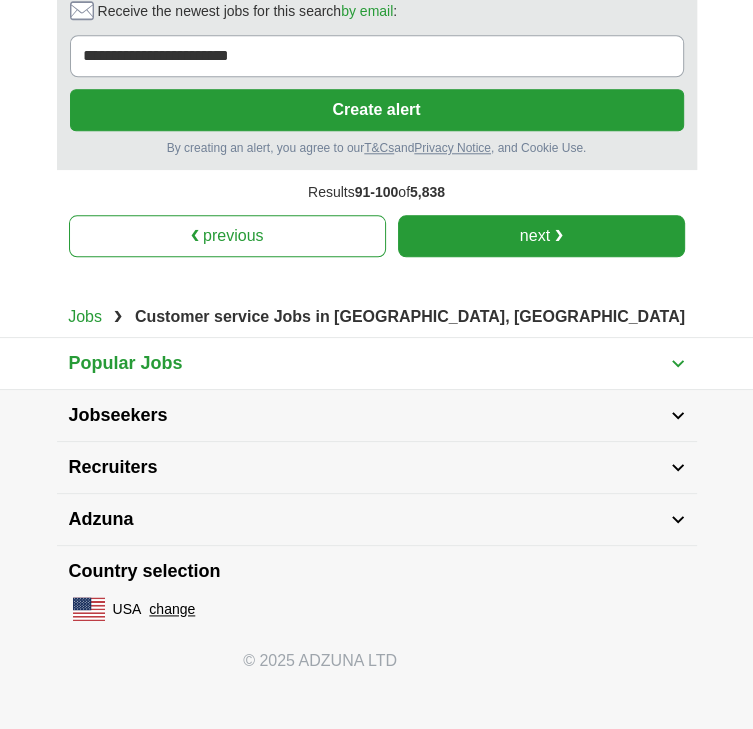 click on "next ❯" at bounding box center (541, 236) 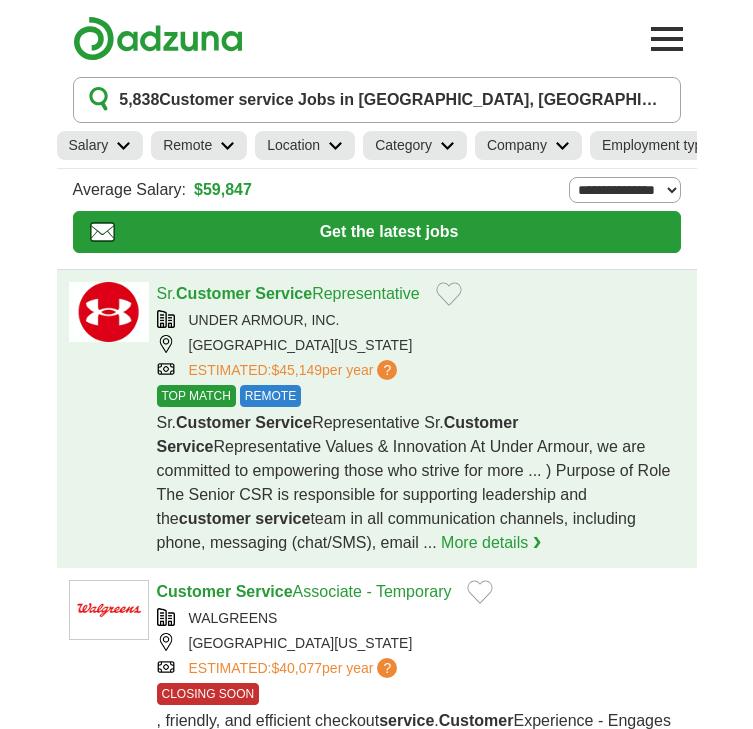 scroll, scrollTop: 0, scrollLeft: 0, axis: both 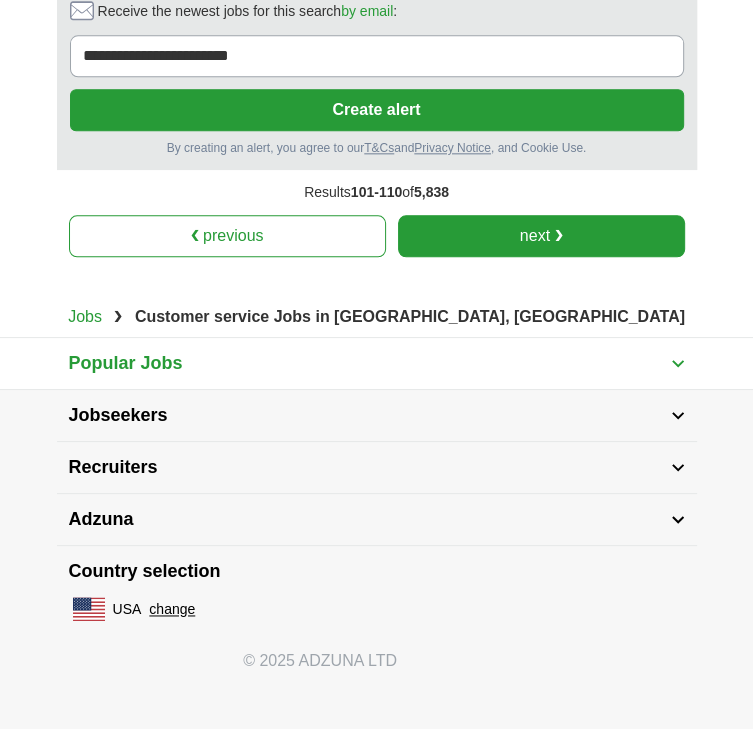 click on "next ❯" at bounding box center [541, 236] 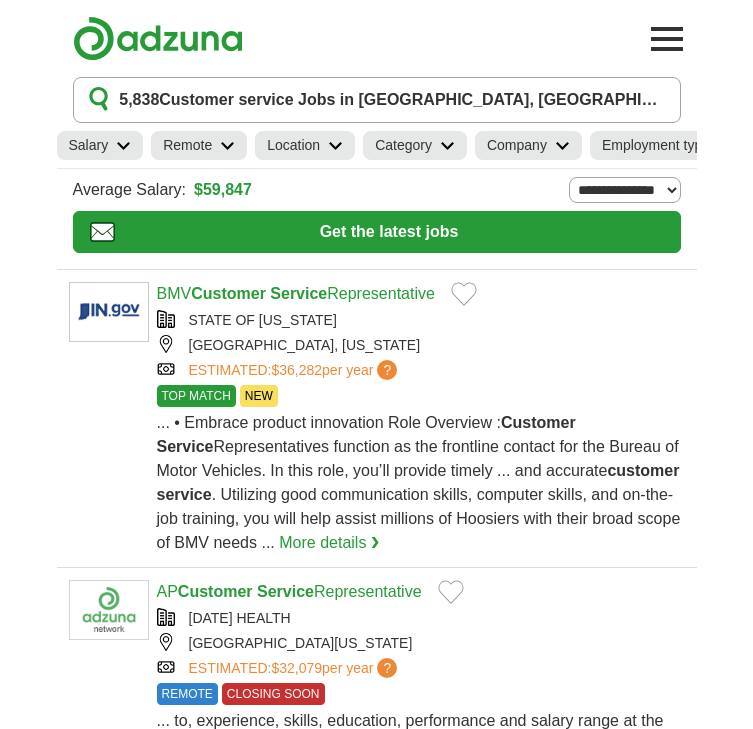 scroll, scrollTop: 0, scrollLeft: 0, axis: both 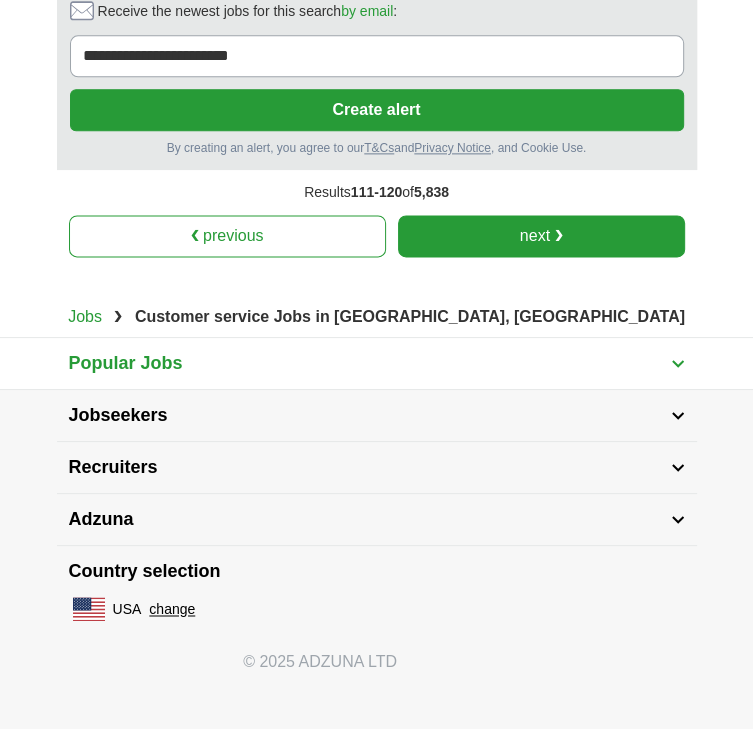 click on "next ❯" at bounding box center (541, 236) 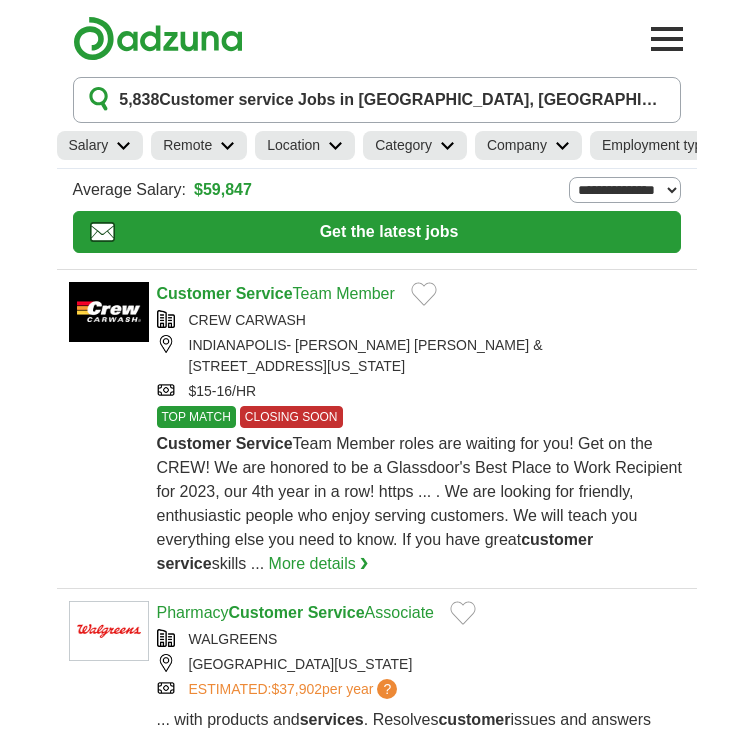 scroll, scrollTop: 0, scrollLeft: 0, axis: both 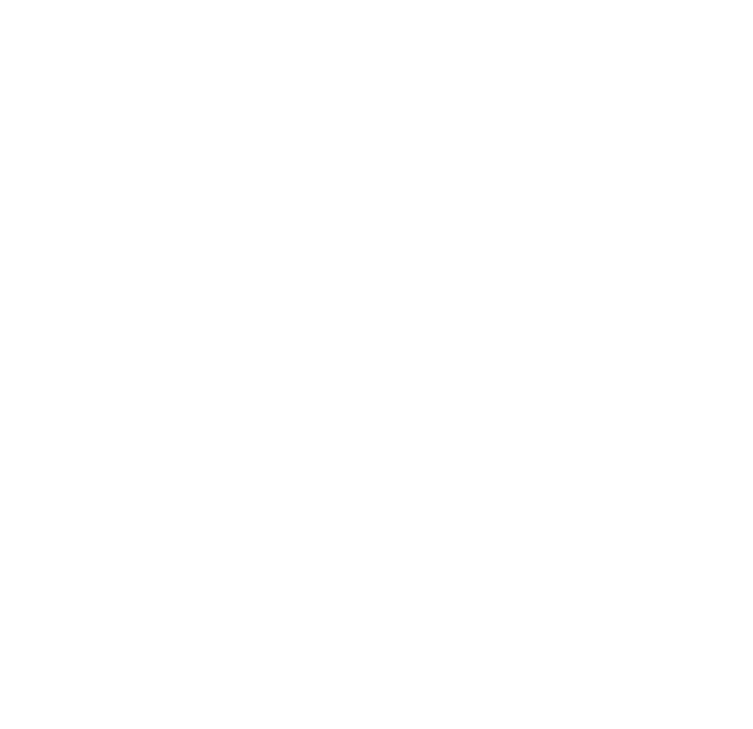 click on "Administration -  Customer   Service  Representative" at bounding box center [334, -700] 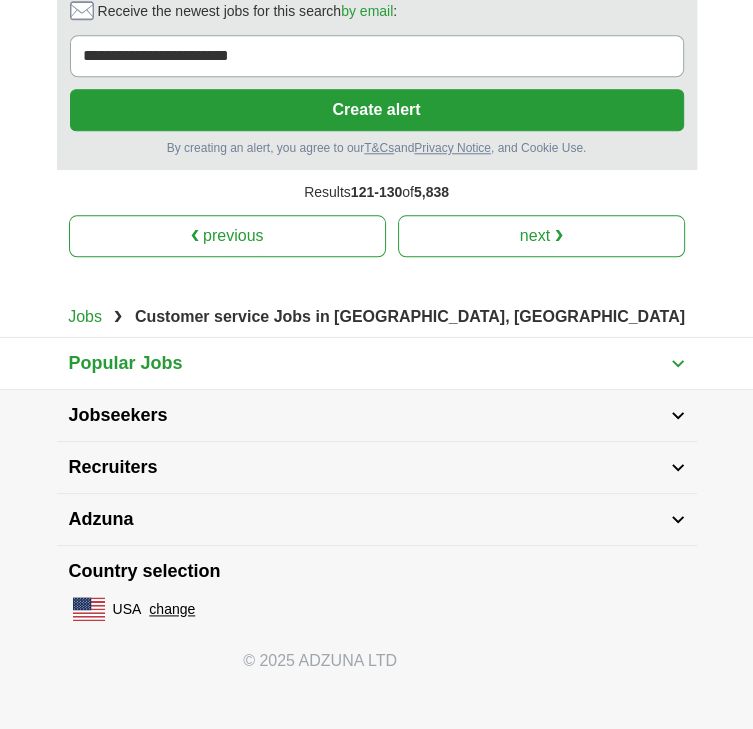 scroll, scrollTop: 5272, scrollLeft: 0, axis: vertical 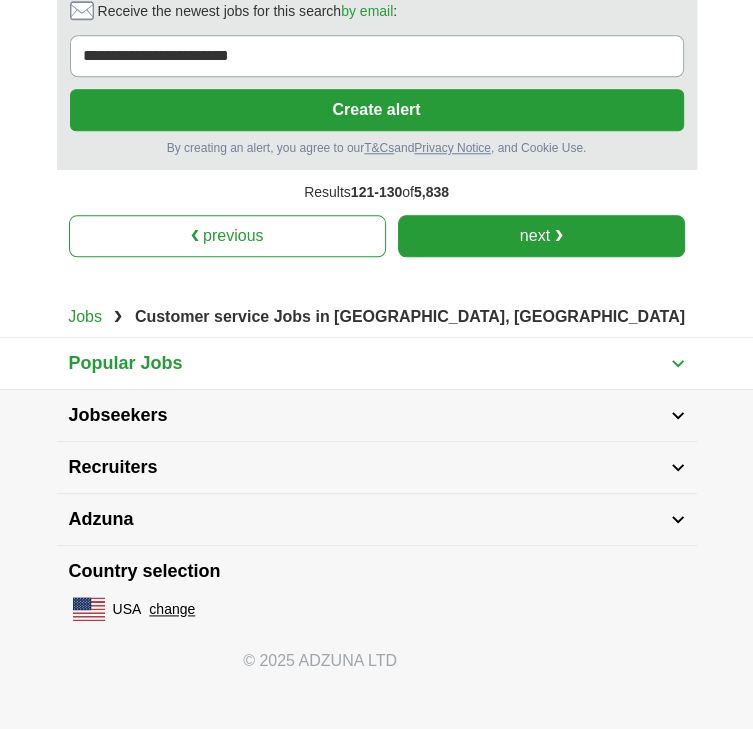 click on "next ❯" at bounding box center (541, 236) 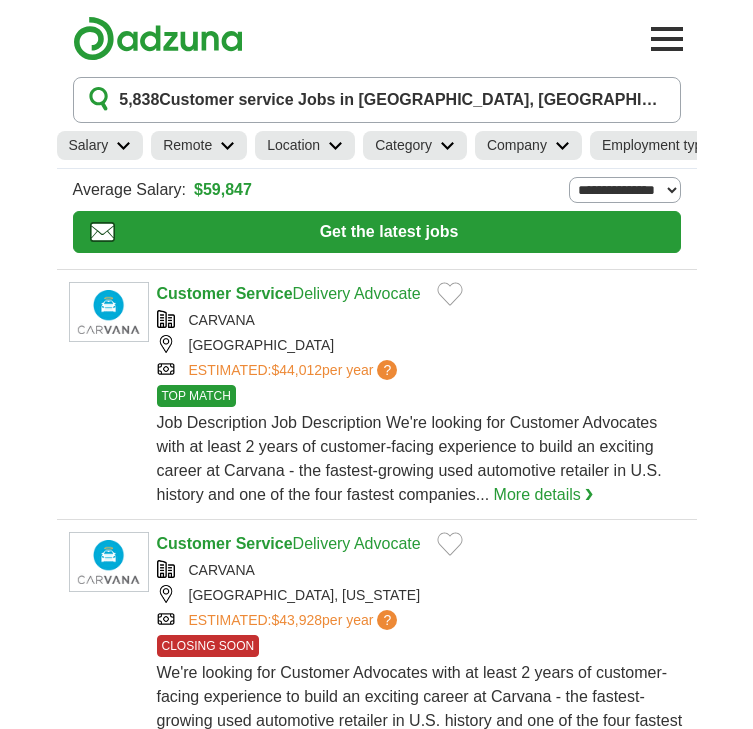 scroll, scrollTop: 0, scrollLeft: 0, axis: both 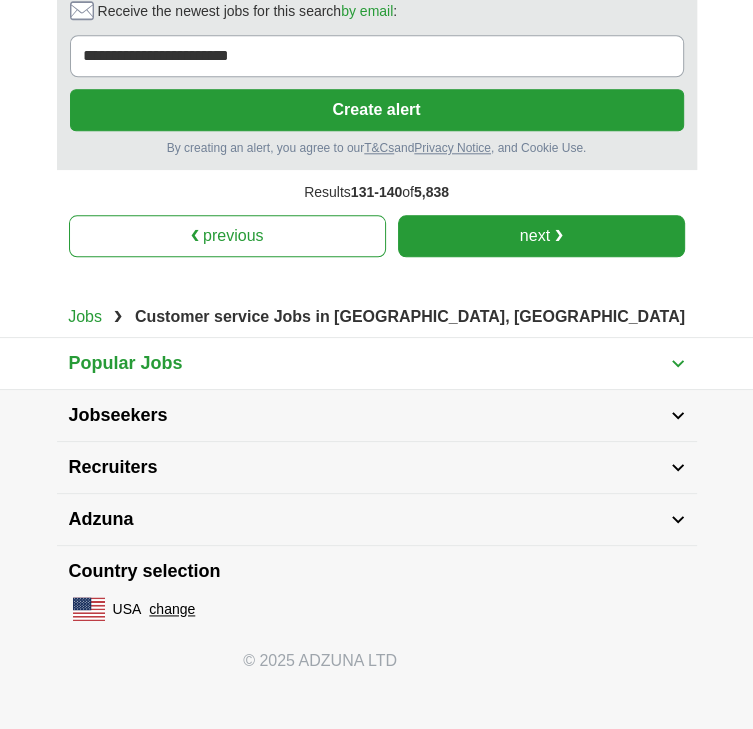 click on "next ❯" at bounding box center [541, 236] 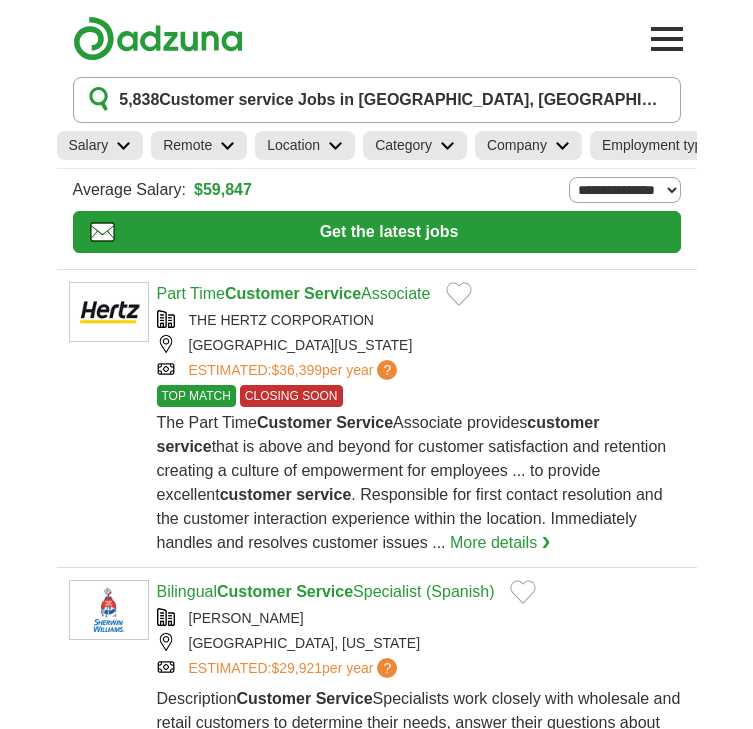 scroll, scrollTop: 0, scrollLeft: 0, axis: both 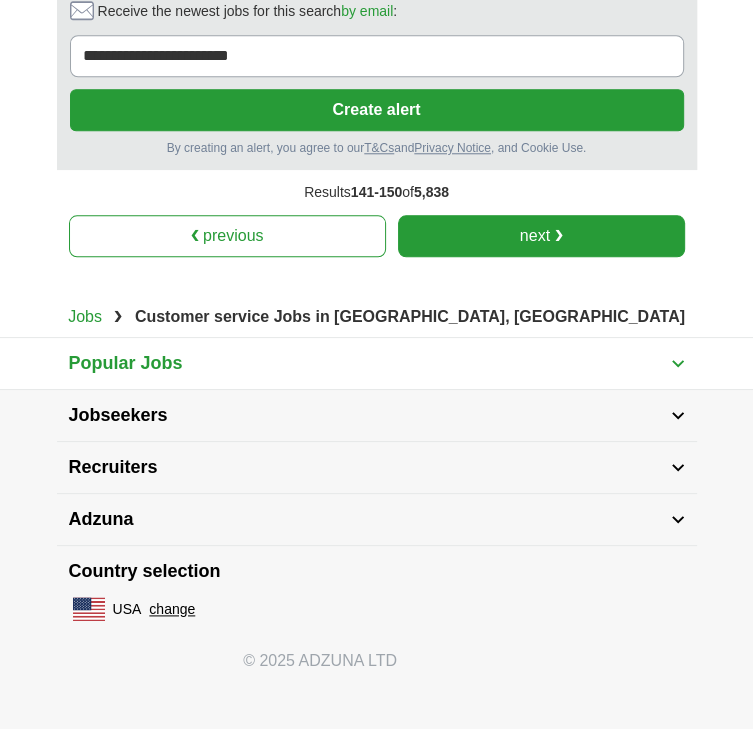 click on "next ❯" at bounding box center [541, 236] 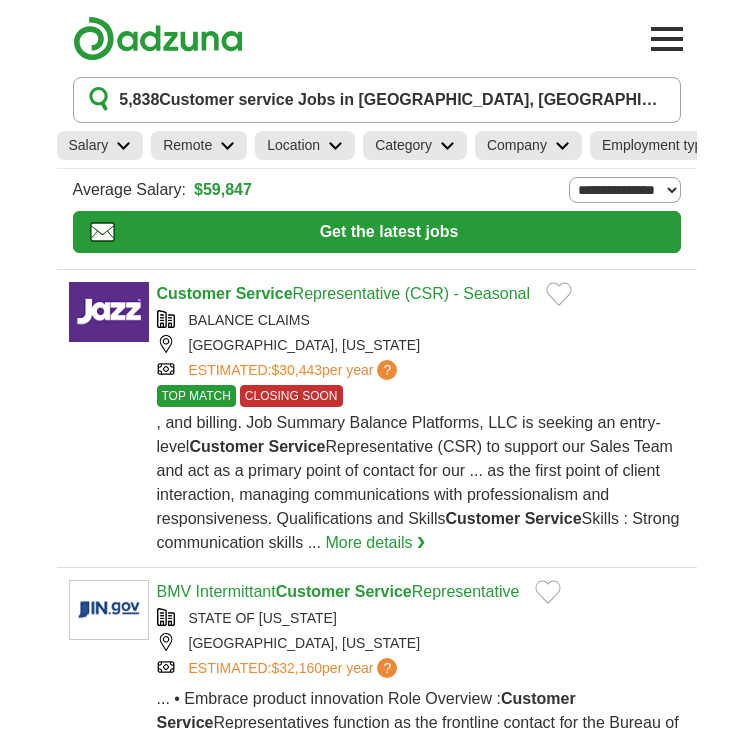 scroll, scrollTop: 0, scrollLeft: 0, axis: both 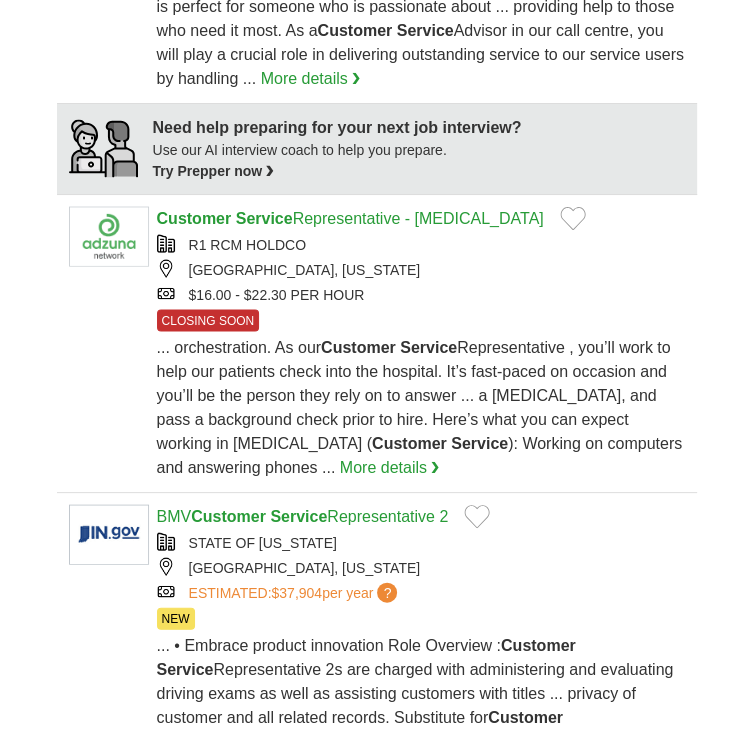 click on "Service" at bounding box center (264, -469) 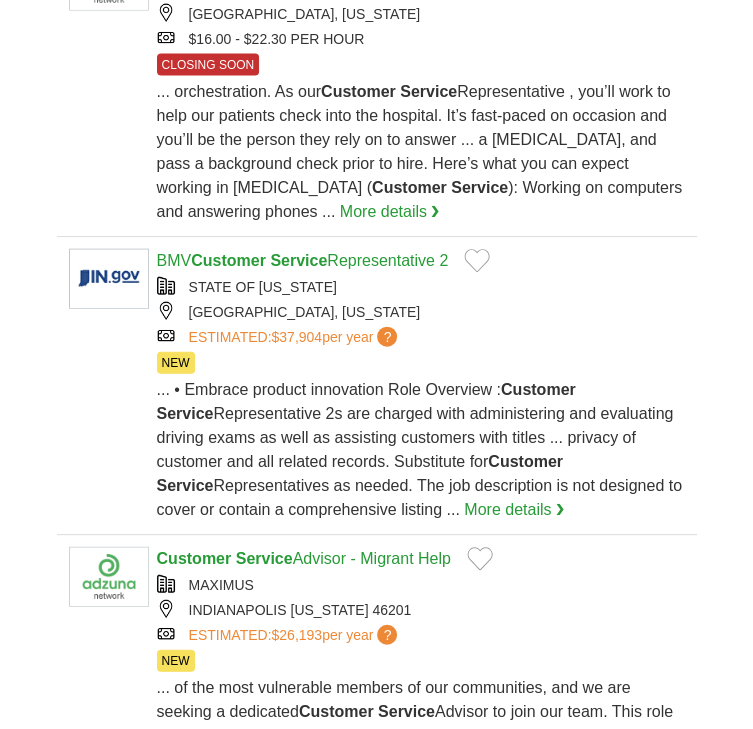 scroll, scrollTop: 2262, scrollLeft: 0, axis: vertical 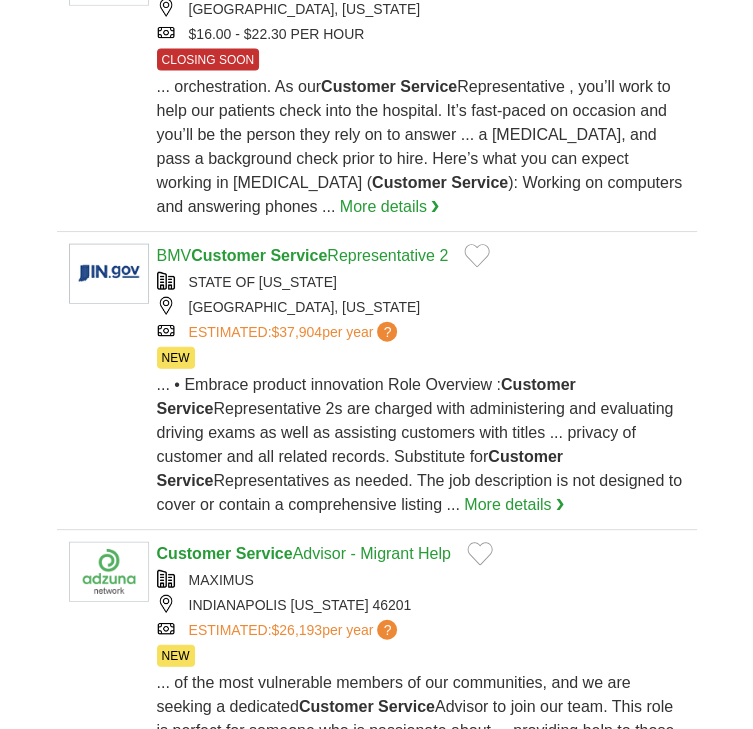 click on "Customer   Service  Advisor - Migrant Help" at bounding box center [304, -432] 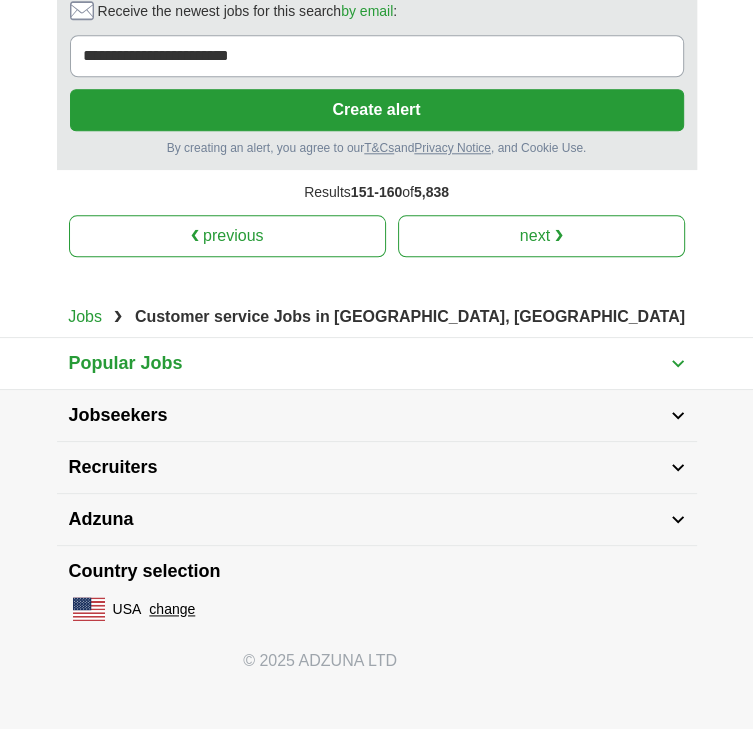 scroll, scrollTop: 5651, scrollLeft: 0, axis: vertical 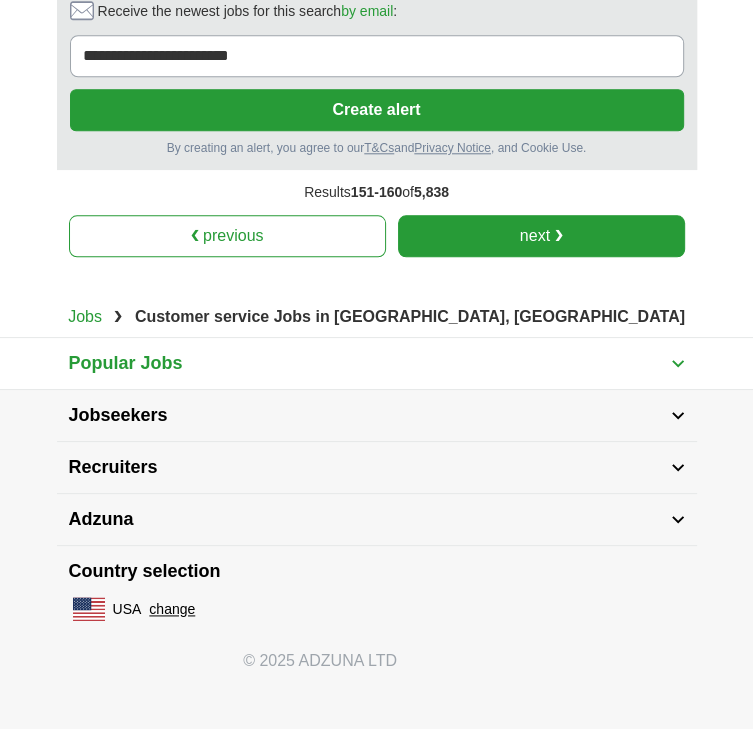 click on "next ❯" at bounding box center (541, 236) 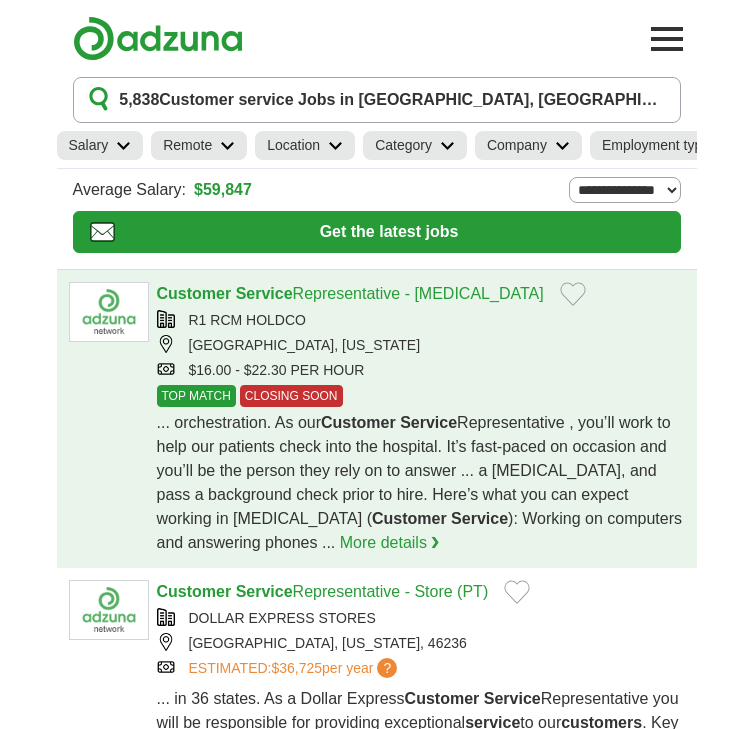 scroll, scrollTop: 0, scrollLeft: 0, axis: both 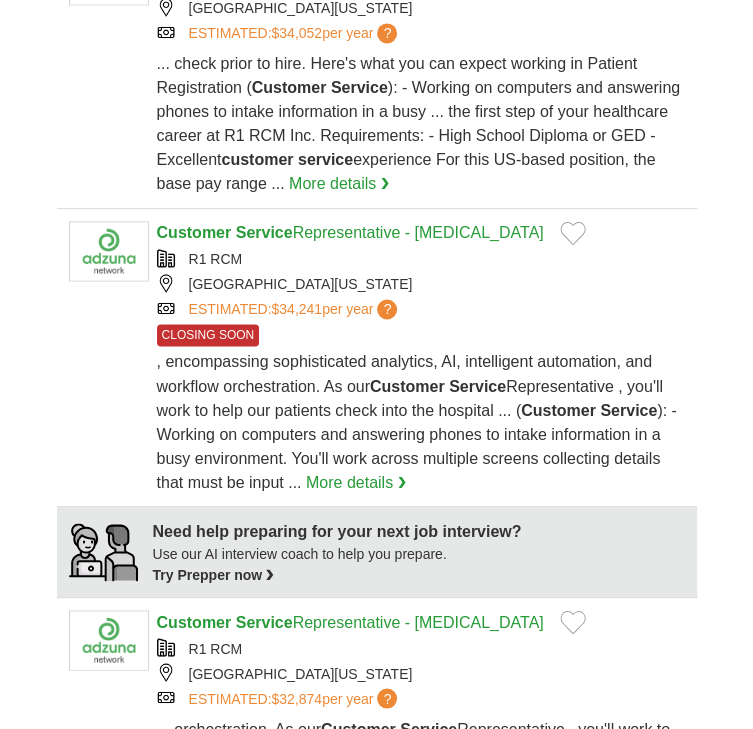 click on "Customer   Service  Representative - [MEDICAL_DATA]" at bounding box center [350, -342] 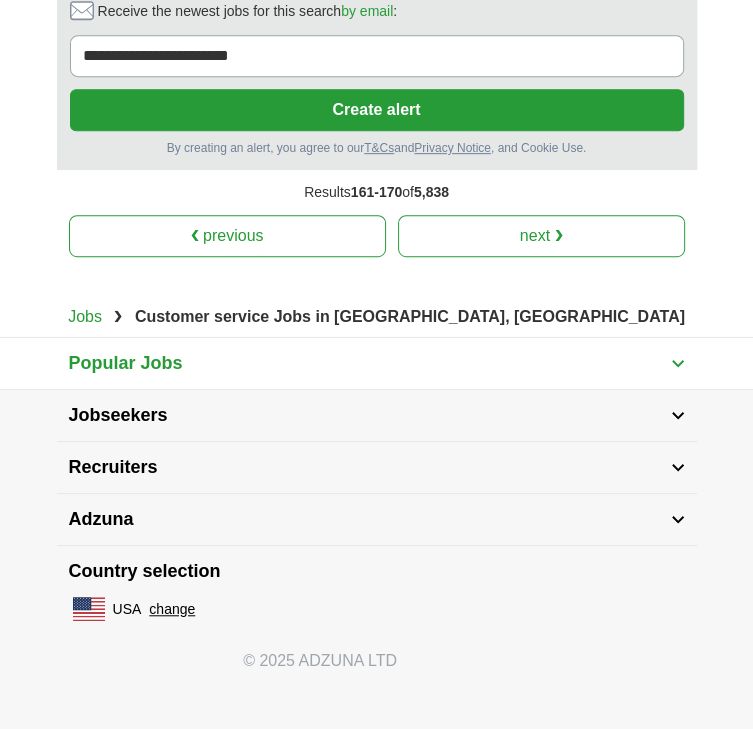scroll, scrollTop: 5027, scrollLeft: 0, axis: vertical 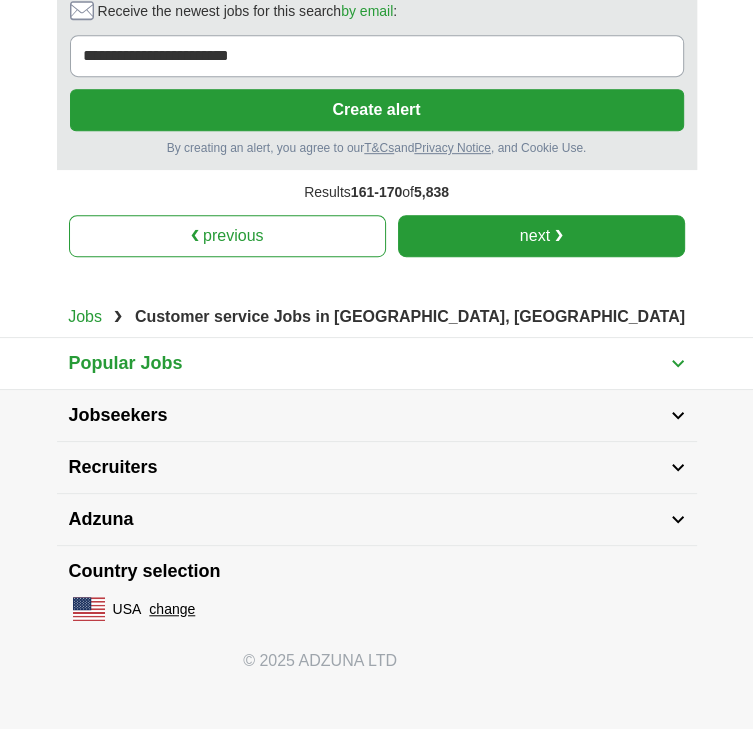 click on "next ❯" at bounding box center (541, 236) 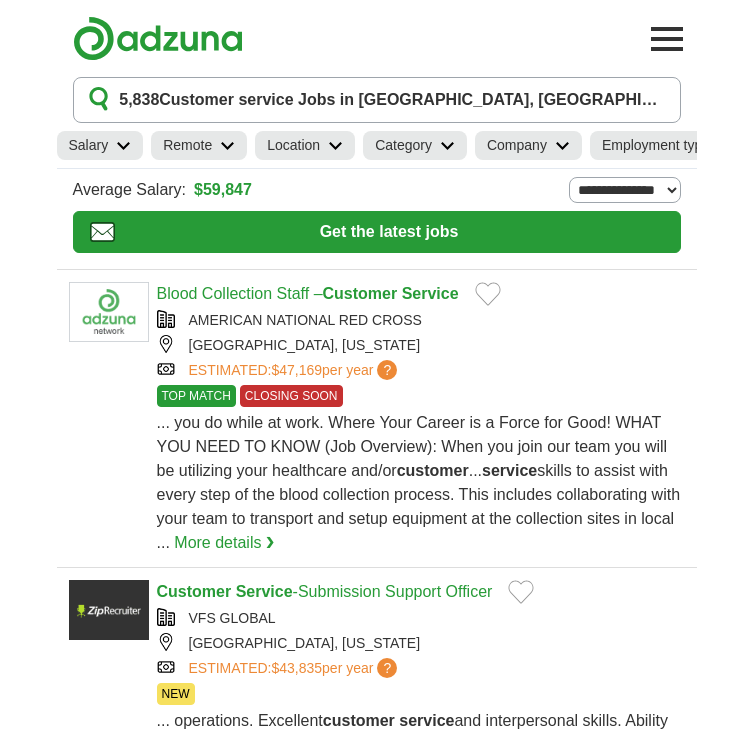 scroll, scrollTop: 0, scrollLeft: 0, axis: both 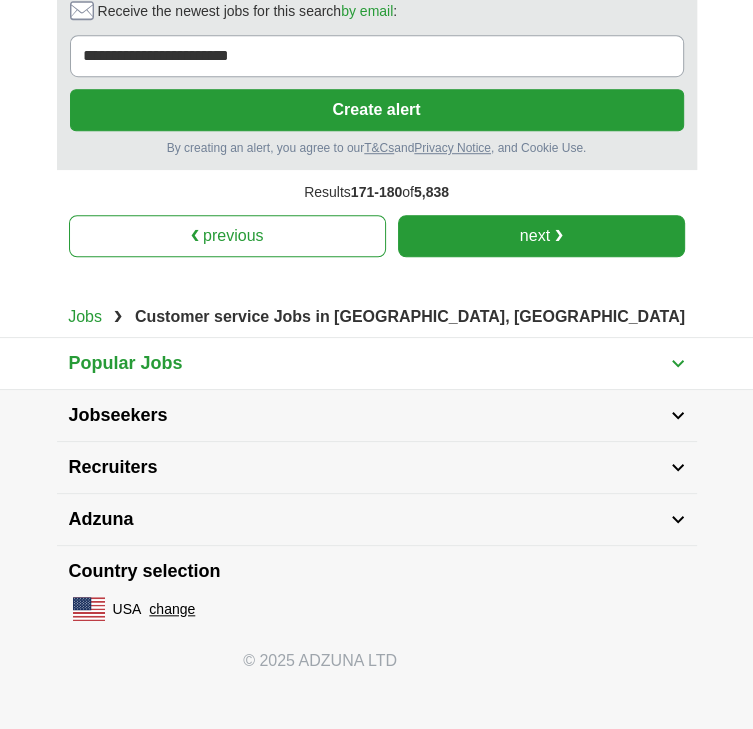 click on "next ❯" at bounding box center [541, 236] 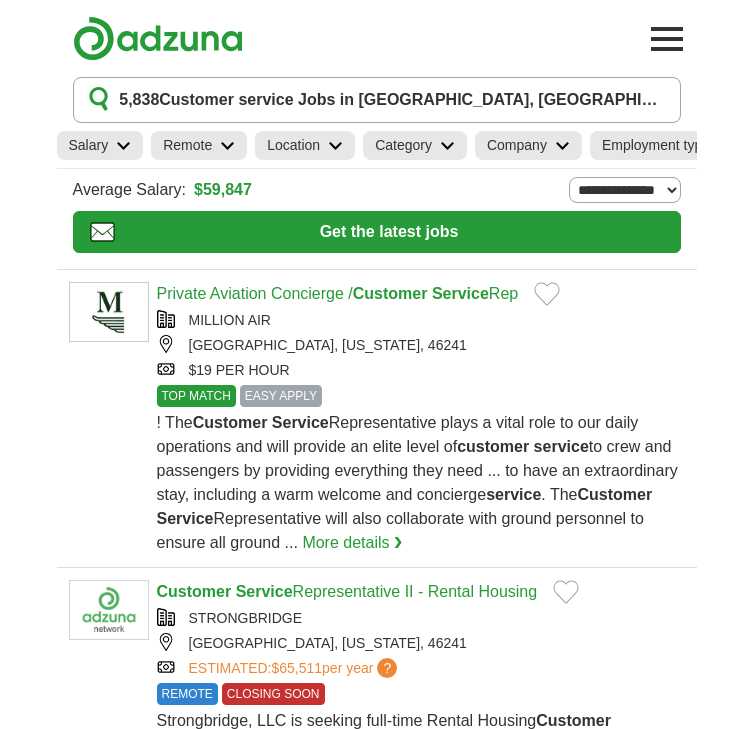 scroll, scrollTop: 0, scrollLeft: 0, axis: both 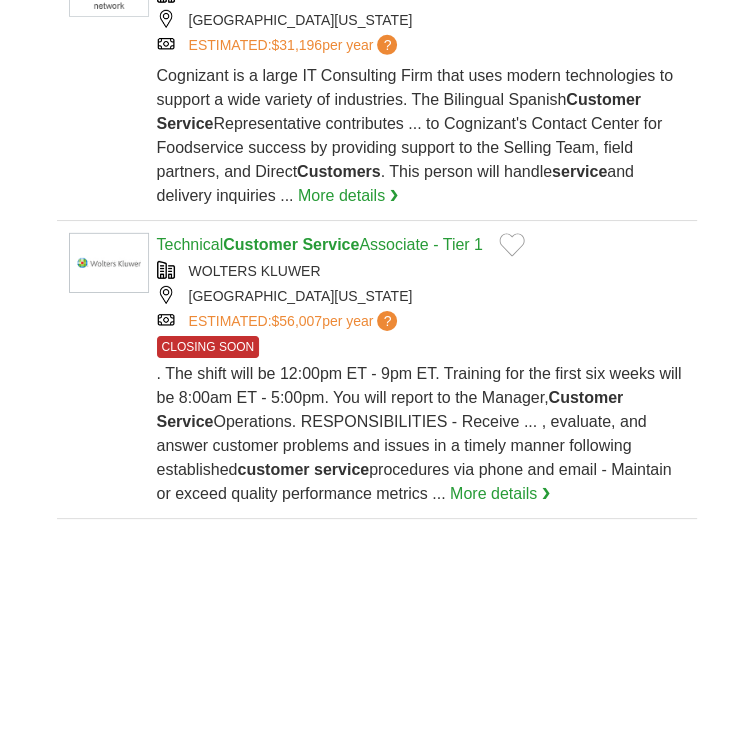click on "Customer" at bounding box center [260, -330] 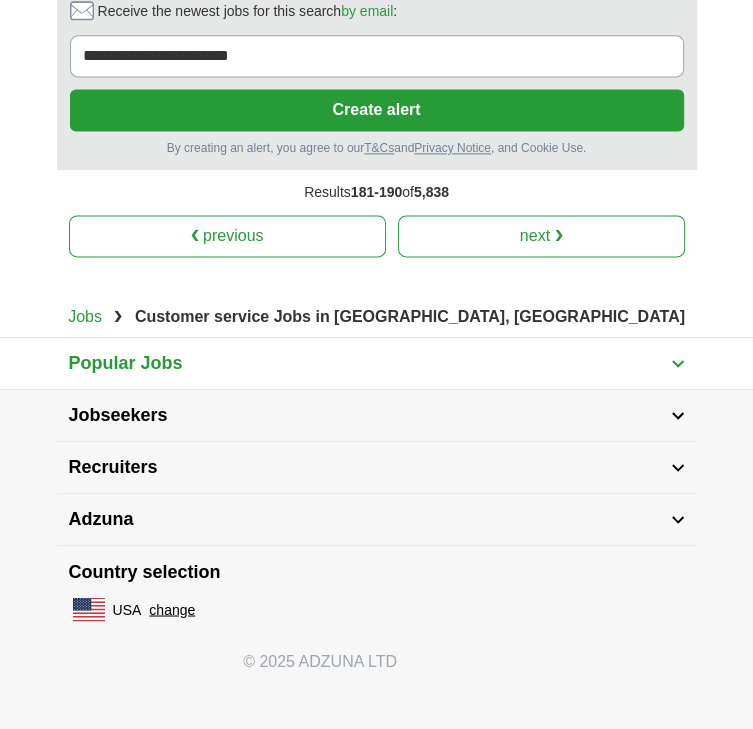 scroll, scrollTop: 5891, scrollLeft: 0, axis: vertical 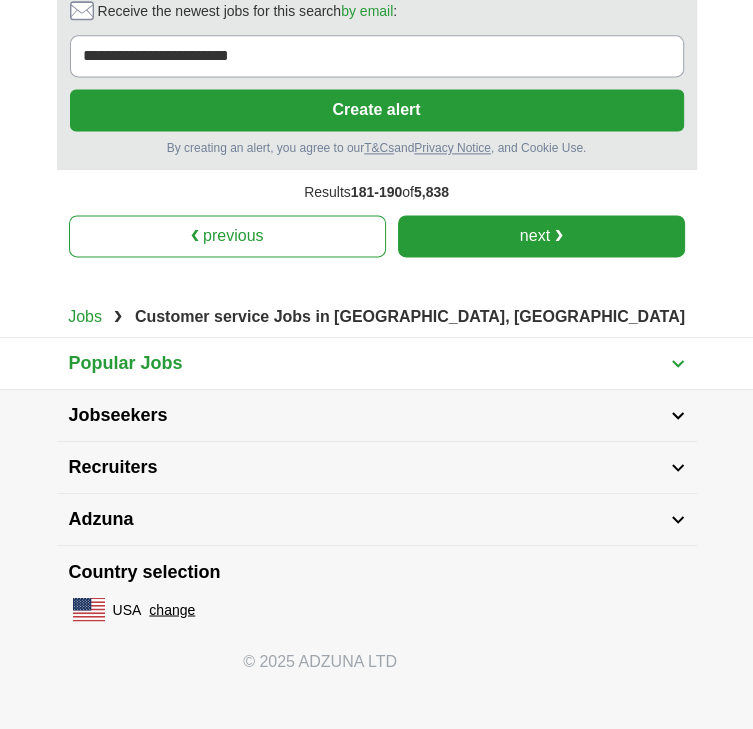 click on "next ❯" at bounding box center (541, 236) 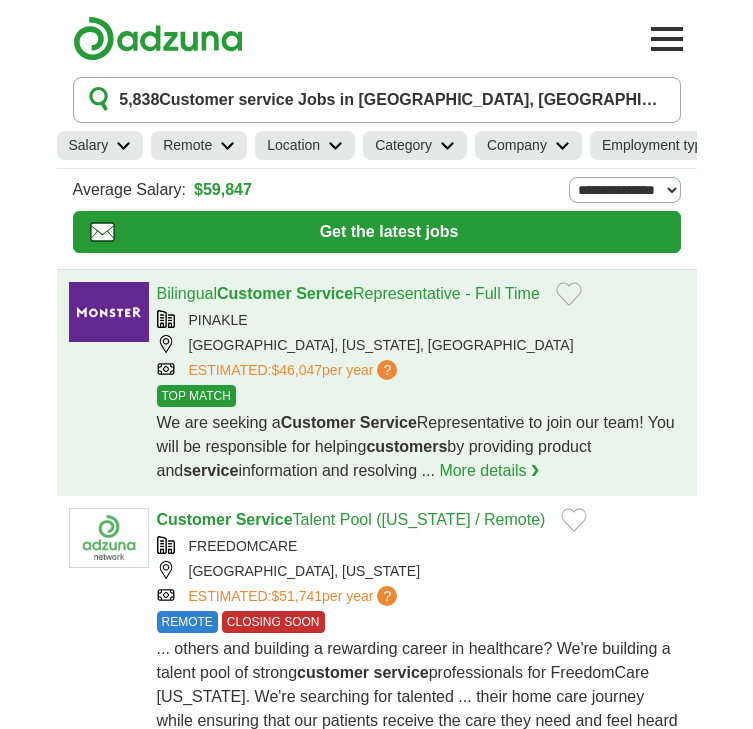 scroll, scrollTop: 0, scrollLeft: 0, axis: both 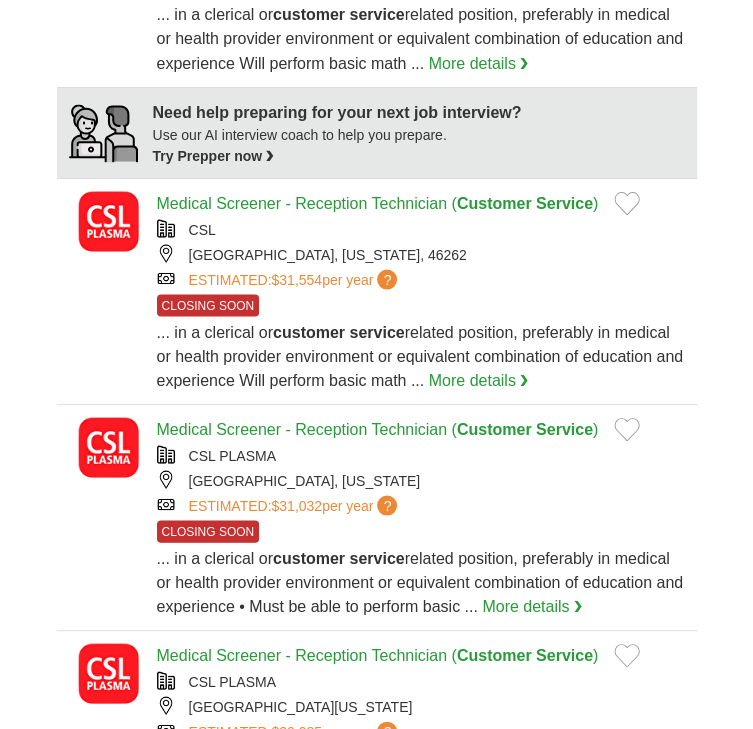 click on "ESTIMATED:
$29,822
per year
?" at bounding box center [295, -16] 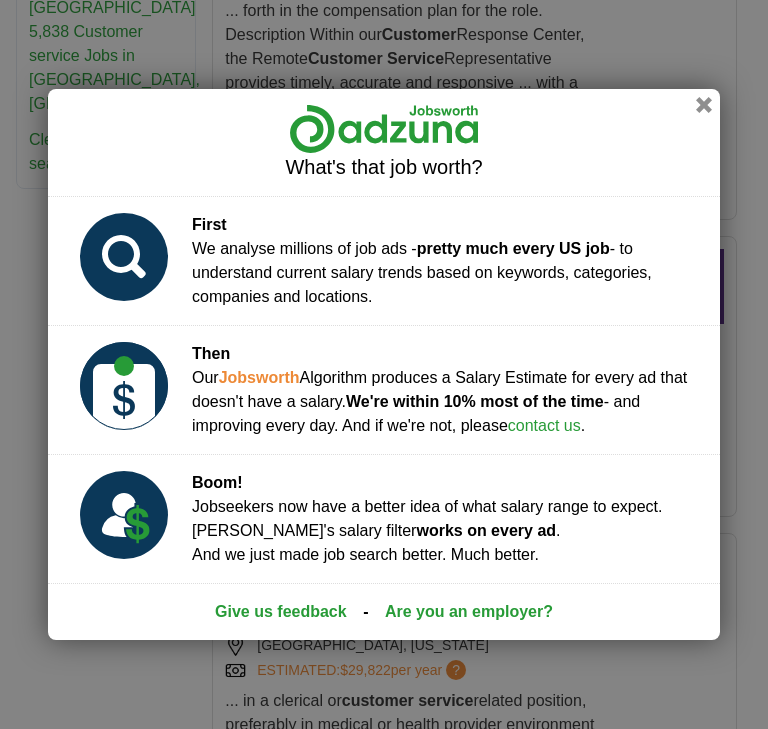 click on "Give us feedback
-
Are you an employer?" at bounding box center (384, 611) 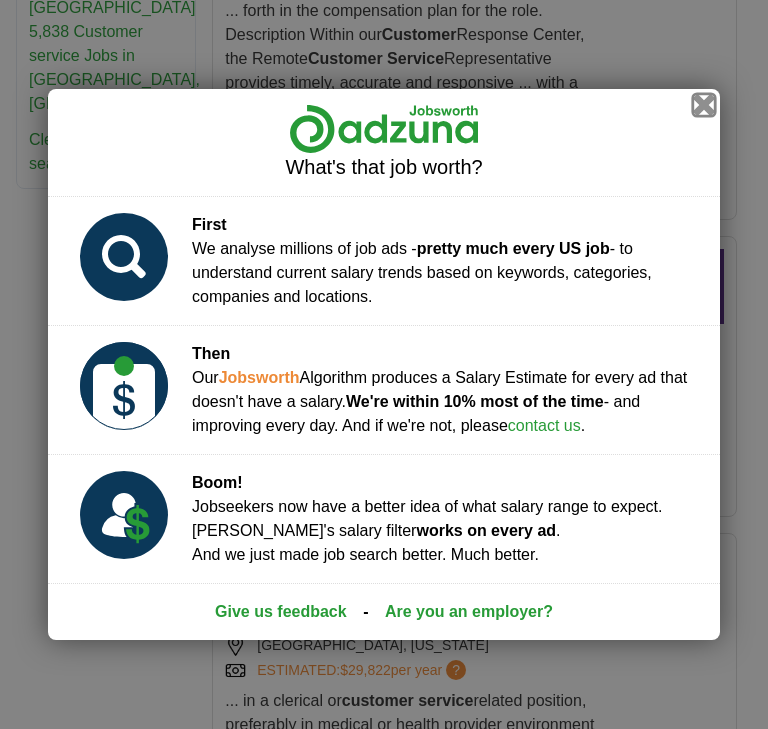 click at bounding box center (704, 105) 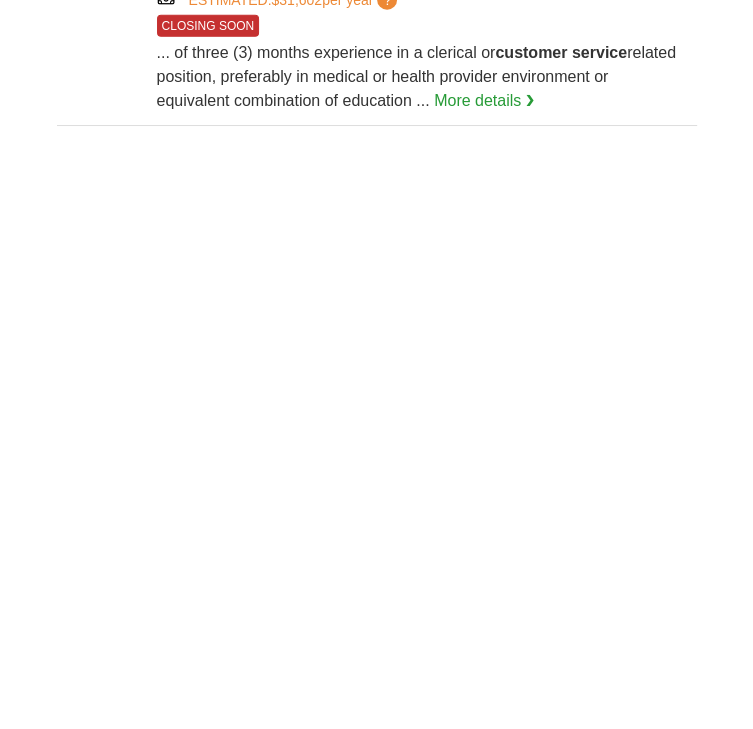 scroll, scrollTop: 2786, scrollLeft: 0, axis: vertical 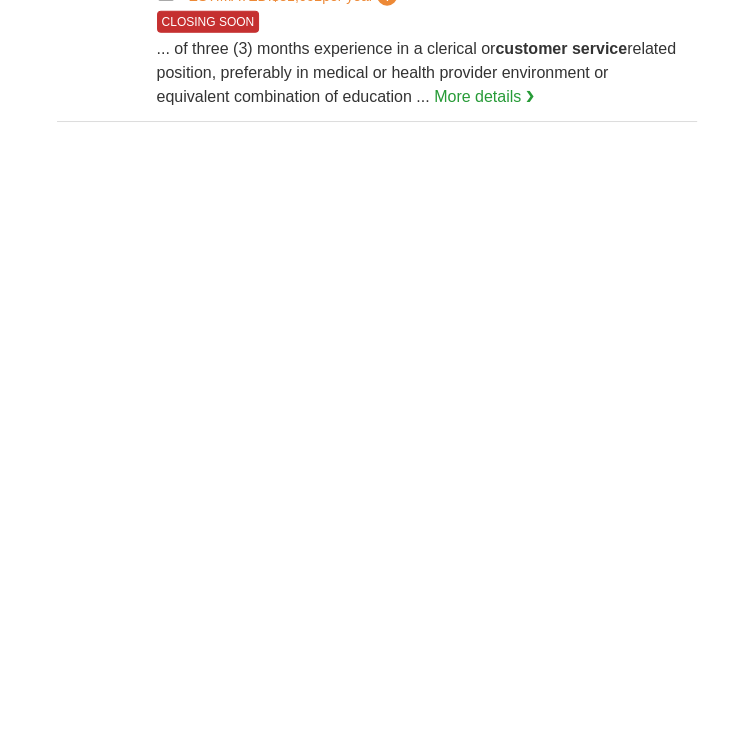 click on "Customer" at bounding box center [494, -533] 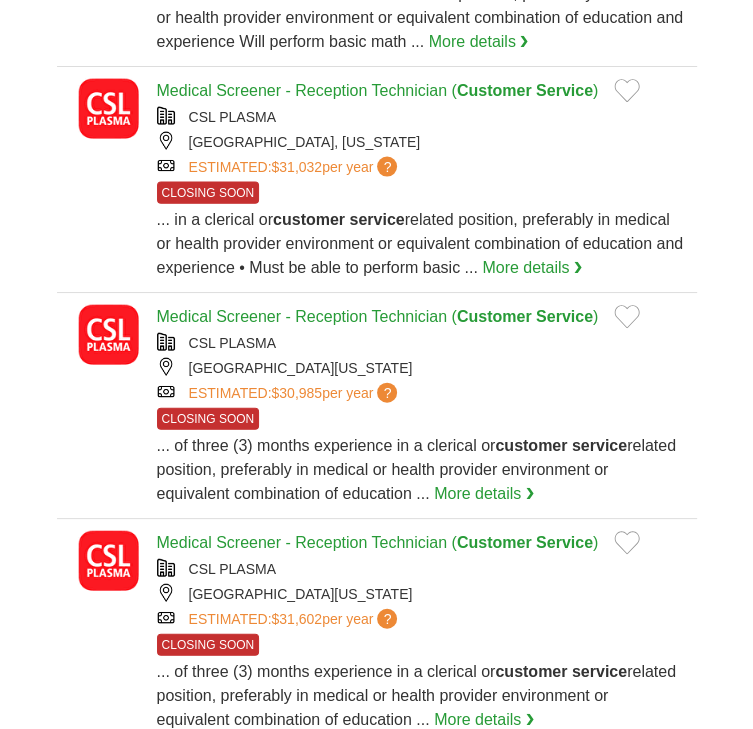 scroll, scrollTop: 2127, scrollLeft: 0, axis: vertical 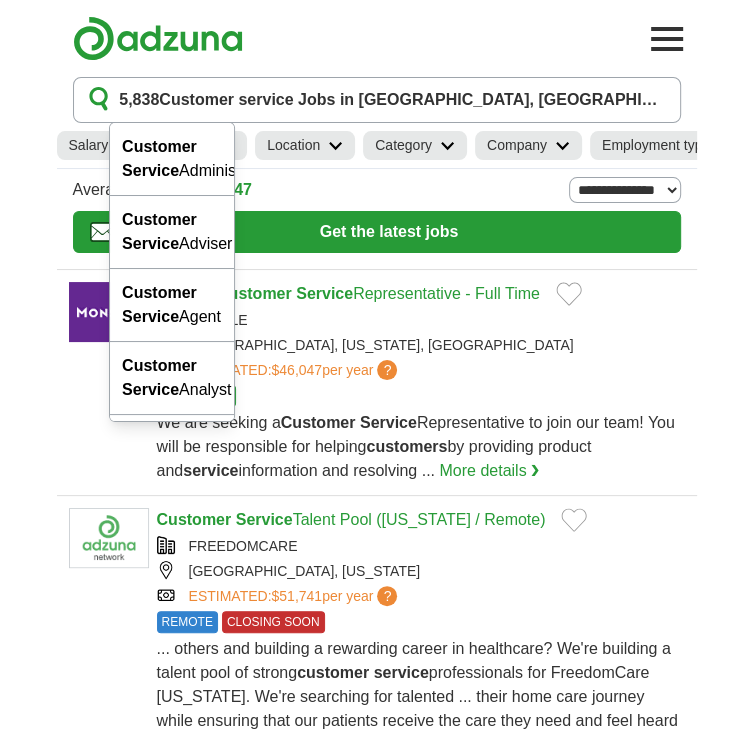 click on "**********" at bounding box center (0, 0) 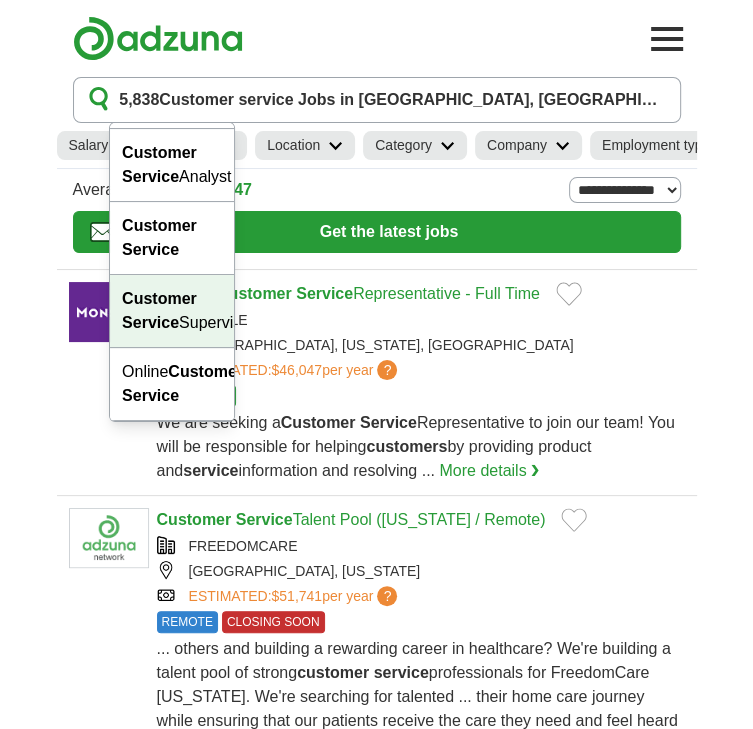 scroll, scrollTop: 281, scrollLeft: 0, axis: vertical 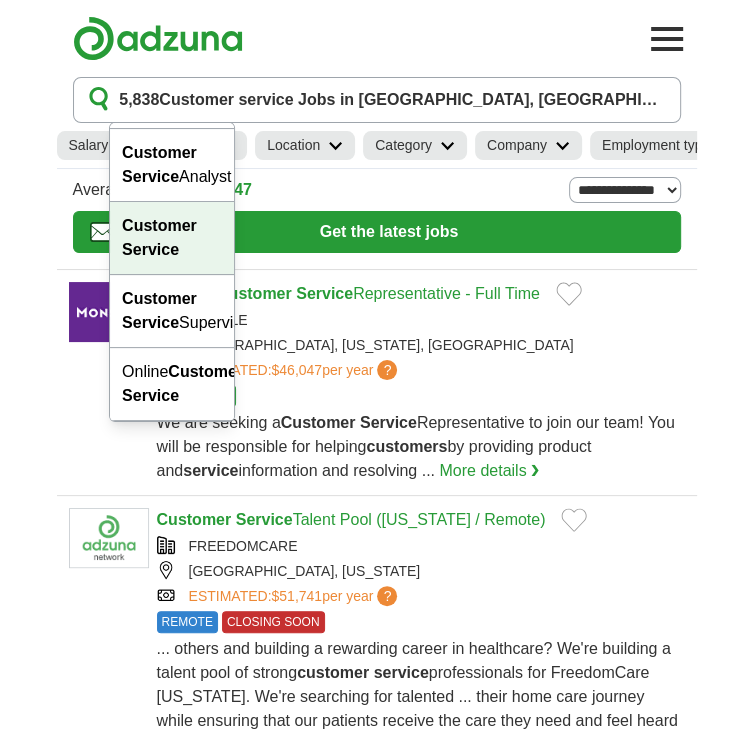 click on "lottesdanielle@gmail.com
MyAdzuna
Alerts
Favorites
Resumes
ApplyIQ
Preferences
Posted jobs
Logout
Advertise
5,838
Customer service Jobs in Indianapolis, IN
Salary
Salary
Select a salary range
Salary from
from $10,000" at bounding box center (376, 2651) 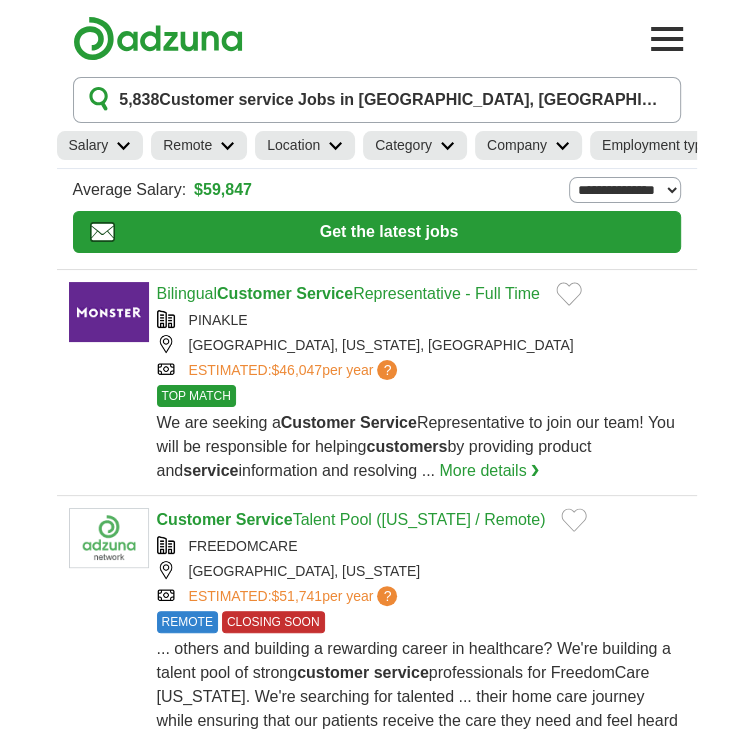 click 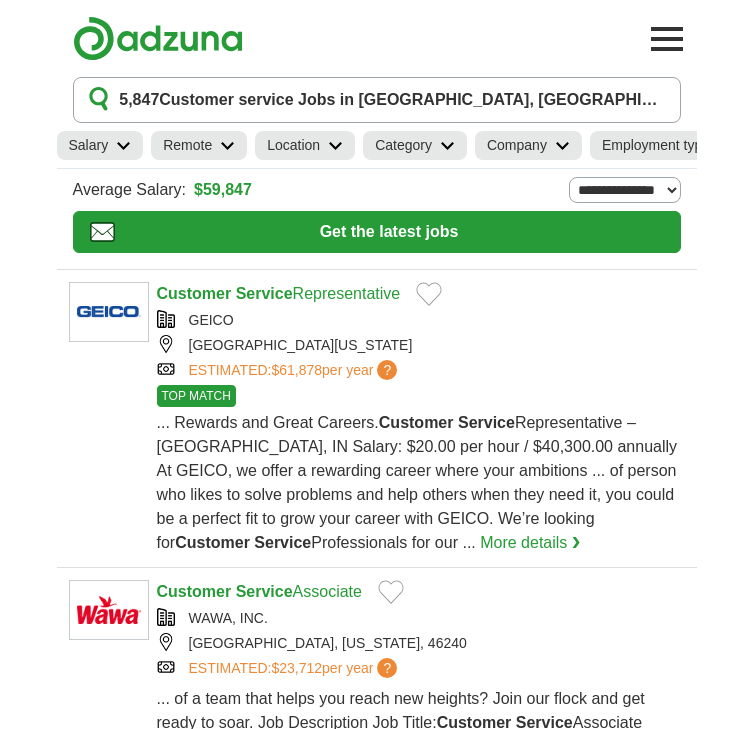 scroll, scrollTop: 0, scrollLeft: 0, axis: both 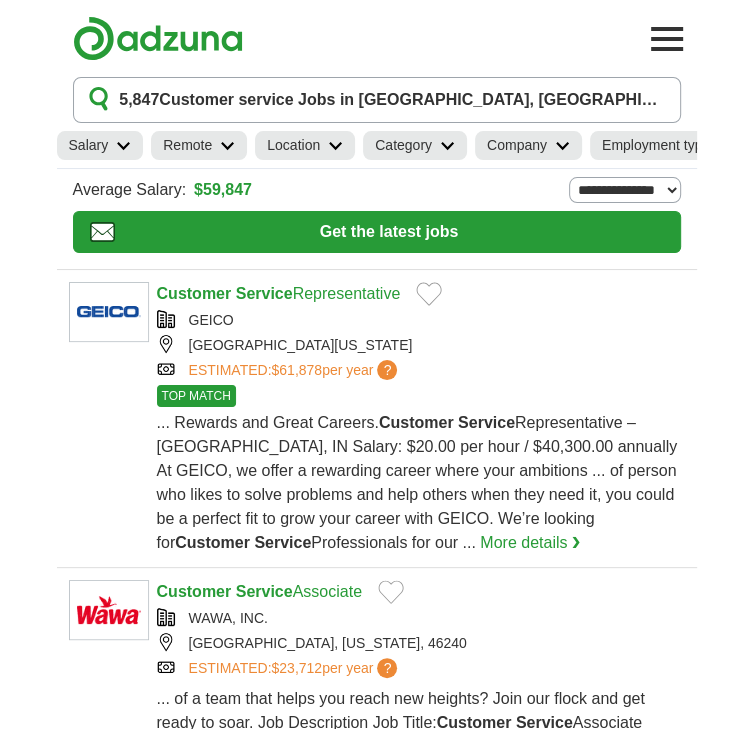 click on "lottesdanielle@gmail.com
MyAdzuna
Alerts
Favorites
Resumes
ApplyIQ
Preferences
Posted jobs
Logout
Advertise
5,847
Customer service Jobs in Indianapolis, IN
Salary
Salary
Select a salary range
Salary from
from $10,000
from $20,000 from $40,000" at bounding box center [377, 1852] 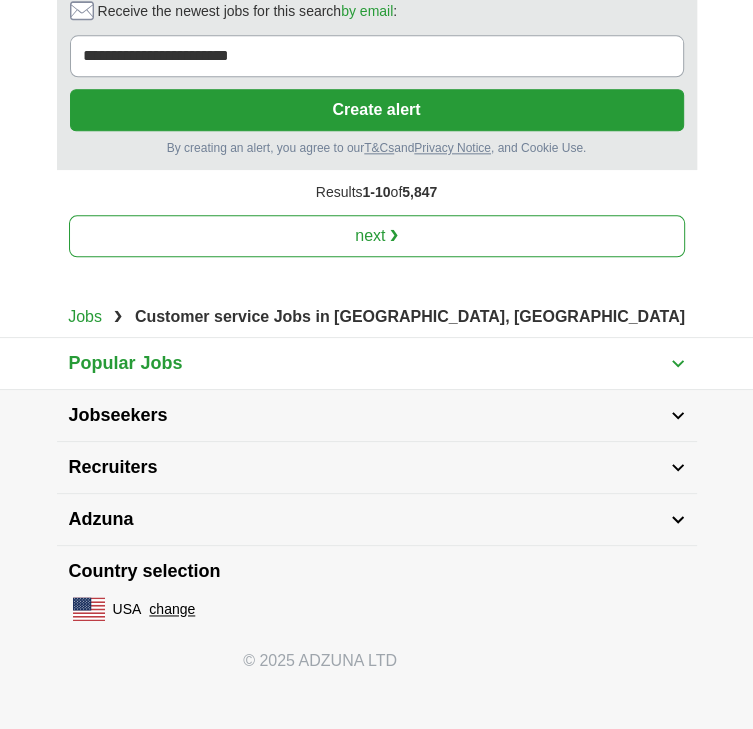 scroll, scrollTop: 5406, scrollLeft: 0, axis: vertical 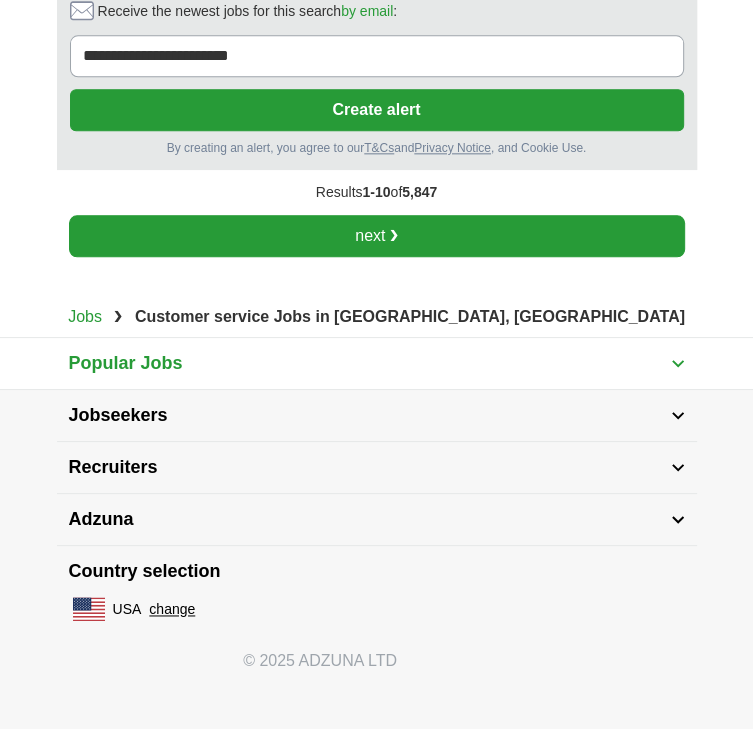 click on "next ❯" at bounding box center [377, 236] 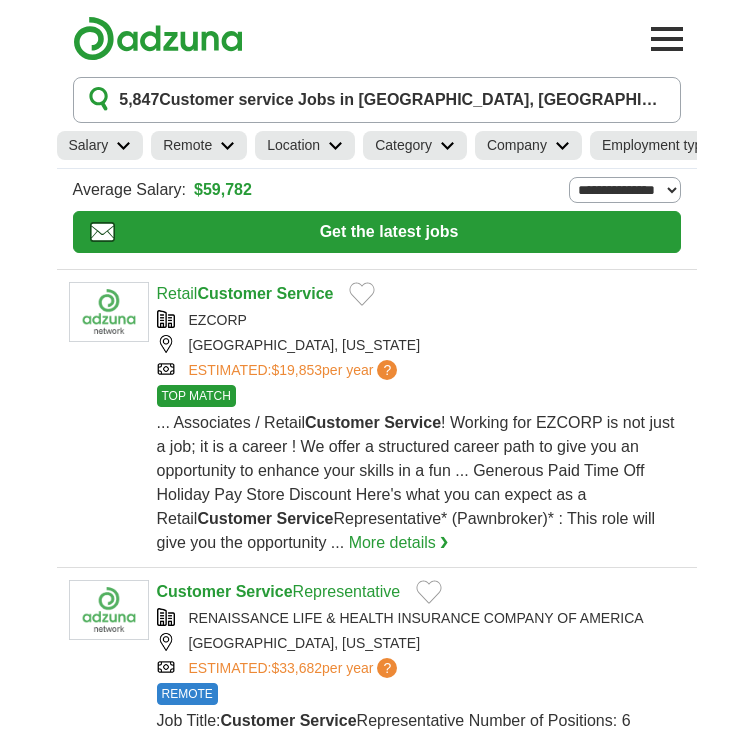 scroll, scrollTop: 0, scrollLeft: 0, axis: both 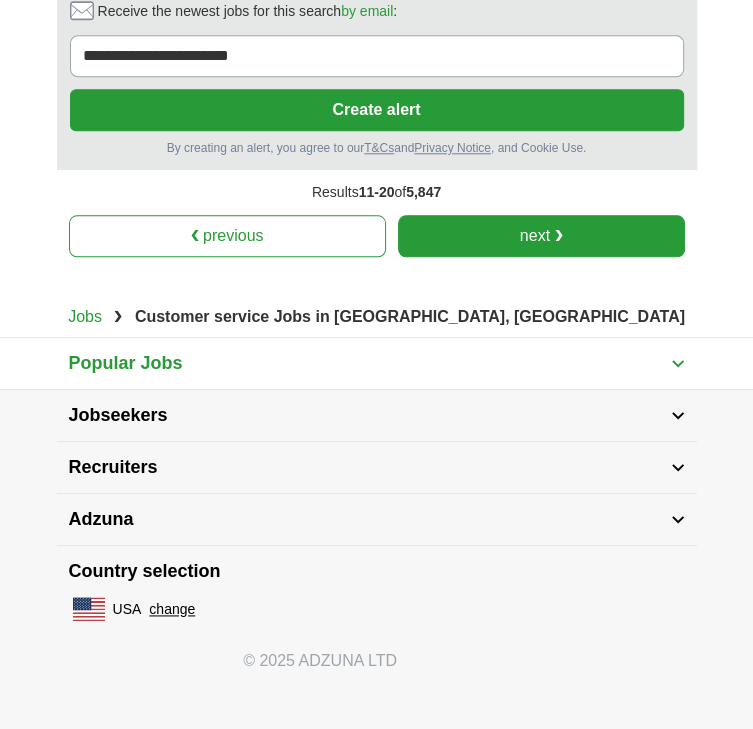 click on "next ❯" at bounding box center [541, 236] 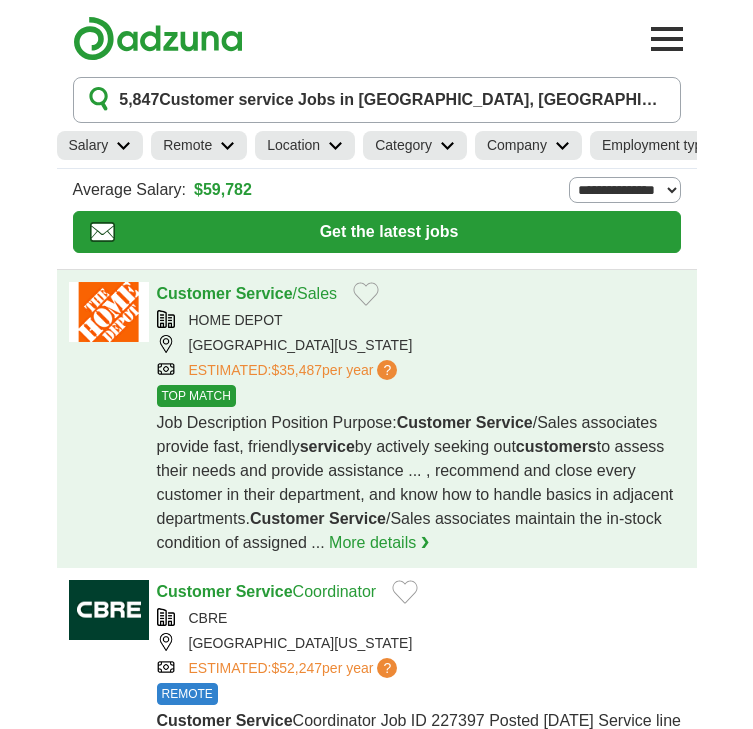 scroll, scrollTop: 0, scrollLeft: 0, axis: both 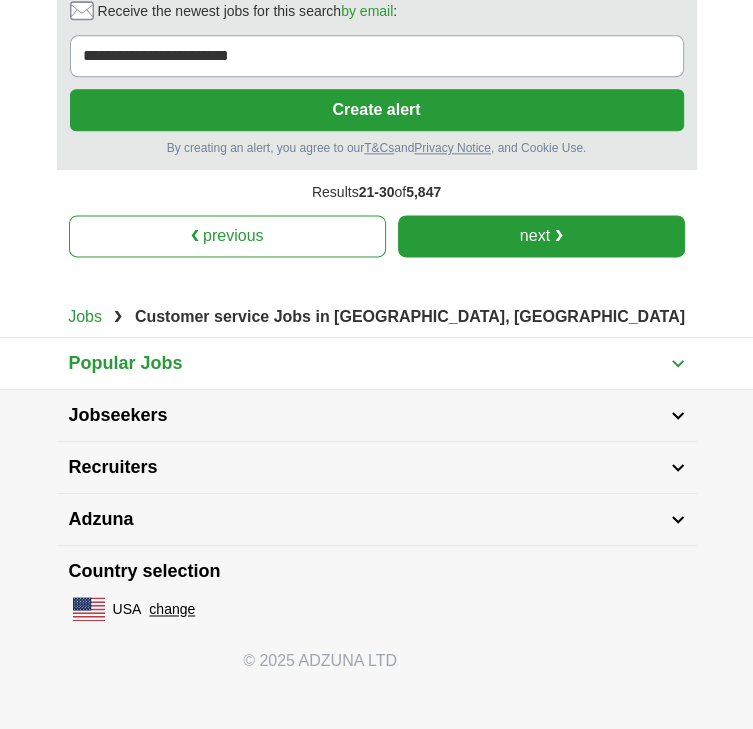 click on "next ❯" at bounding box center (541, 236) 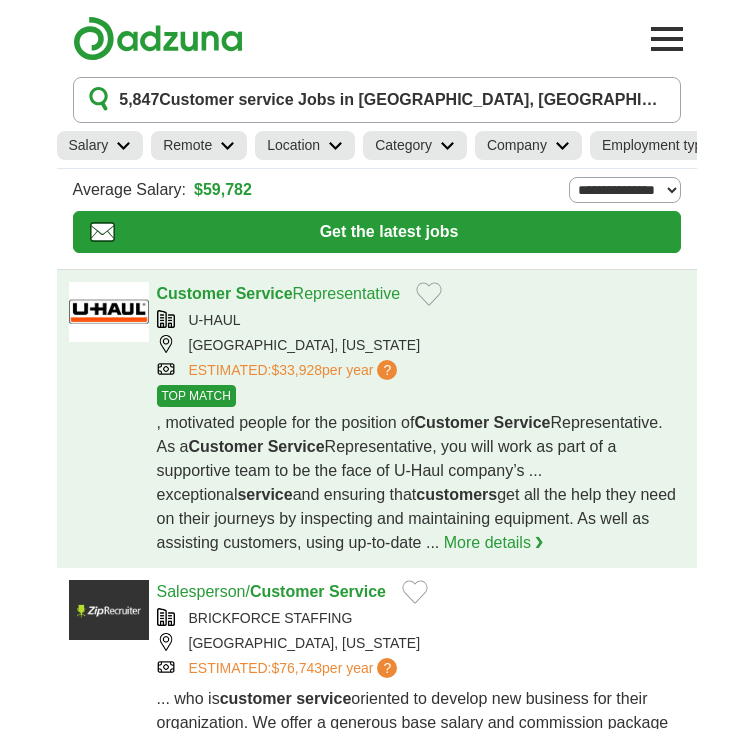 scroll, scrollTop: 0, scrollLeft: 0, axis: both 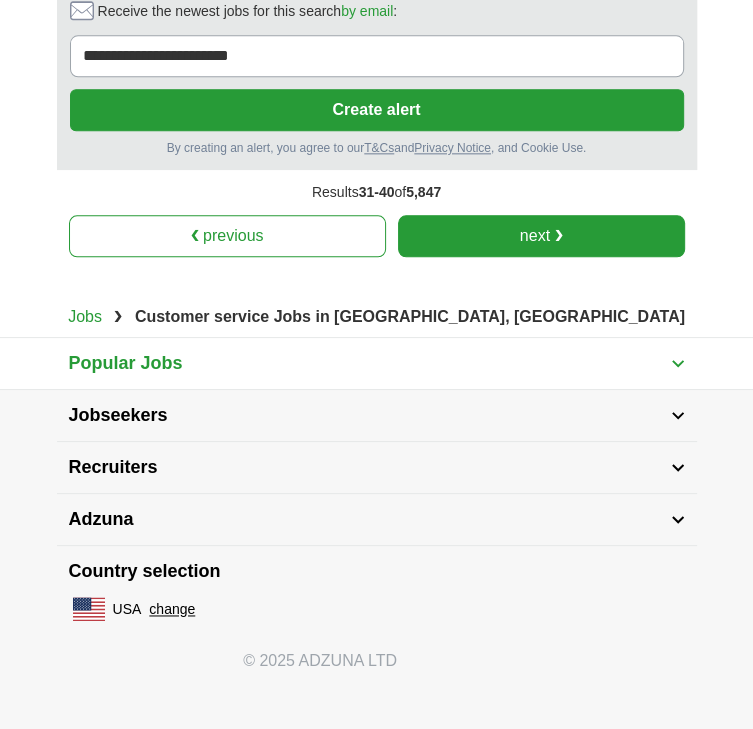 click on "next ❯" at bounding box center (541, 236) 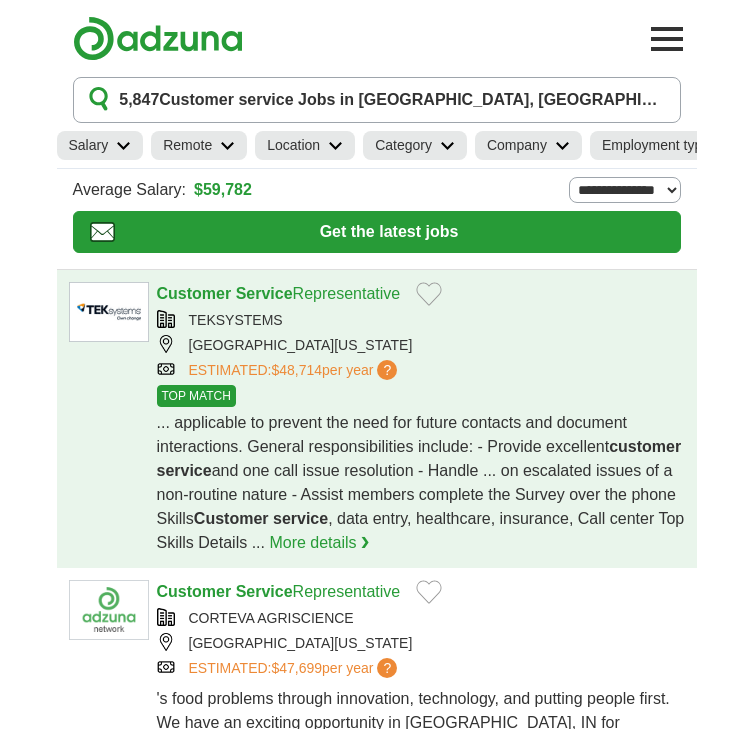 scroll, scrollTop: 0, scrollLeft: 0, axis: both 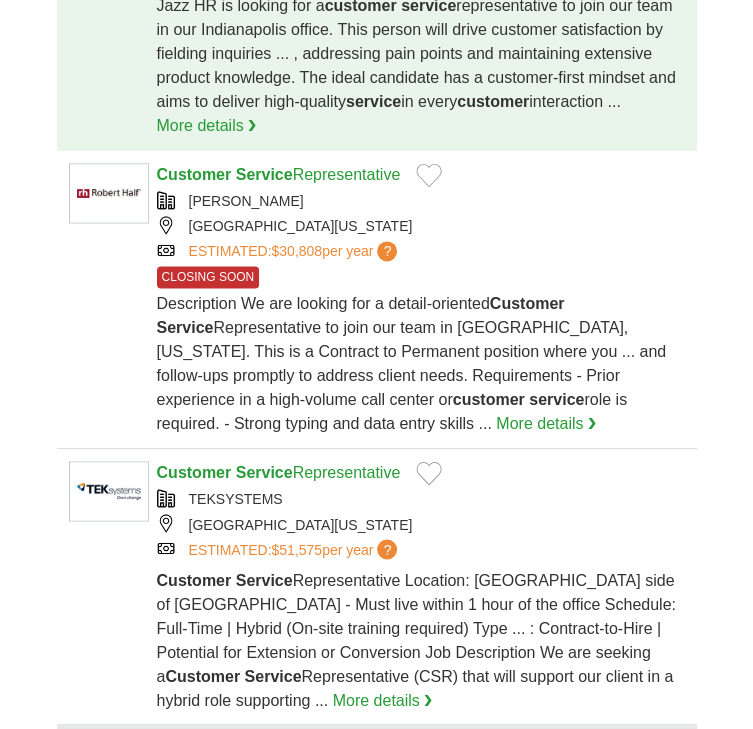 click on "Service" at bounding box center [264, -124] 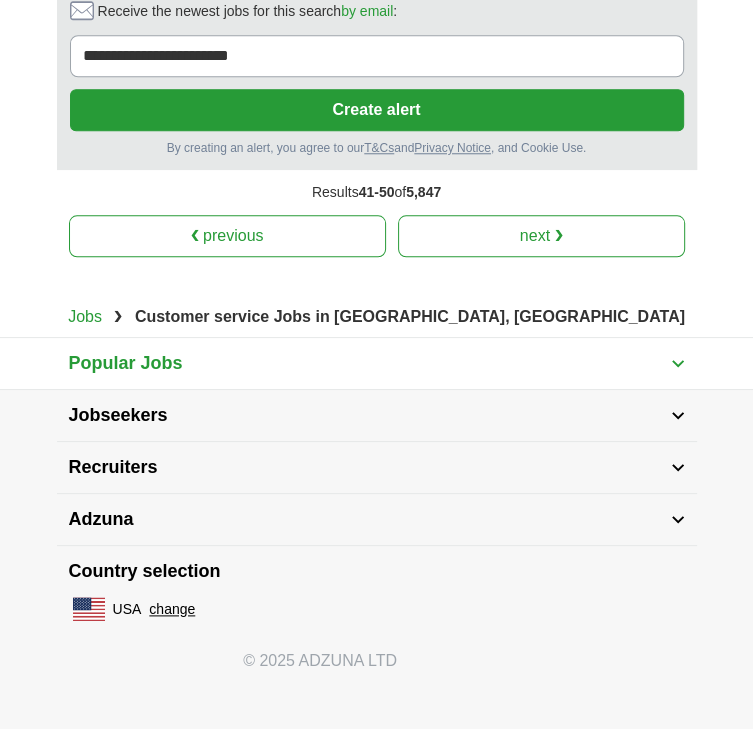 scroll, scrollTop: 5127, scrollLeft: 0, axis: vertical 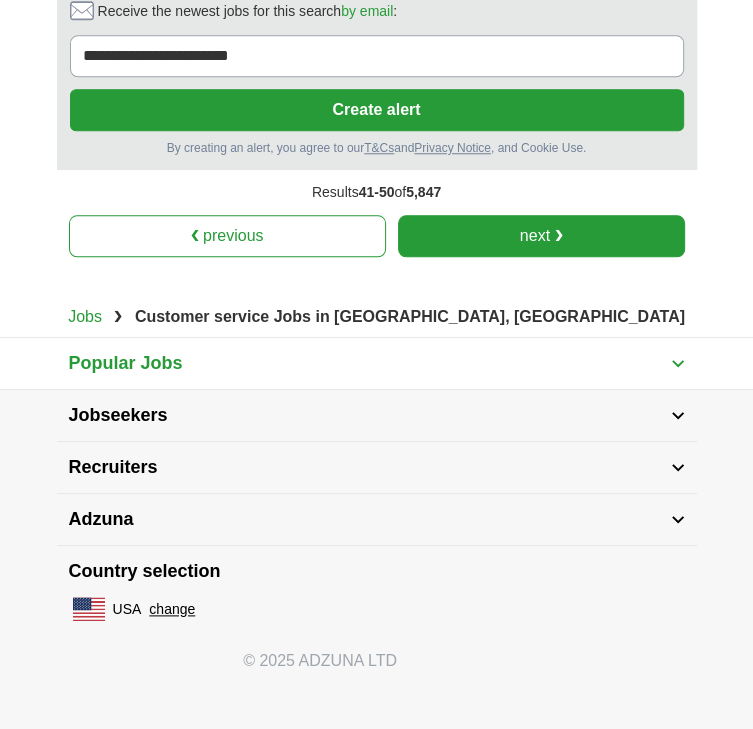 click on "next ❯" at bounding box center [541, 236] 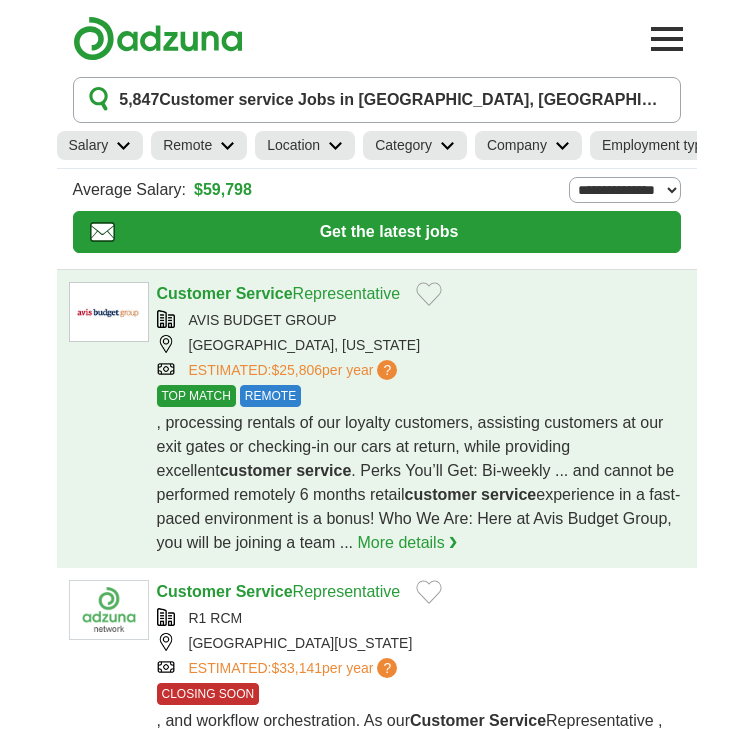 scroll, scrollTop: 0, scrollLeft: 0, axis: both 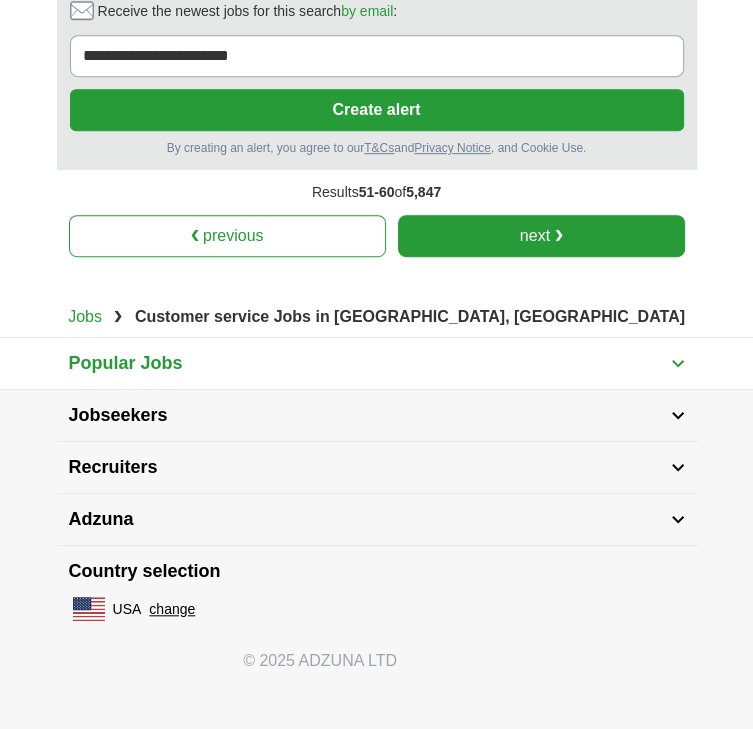 click on "next ❯" at bounding box center [541, 236] 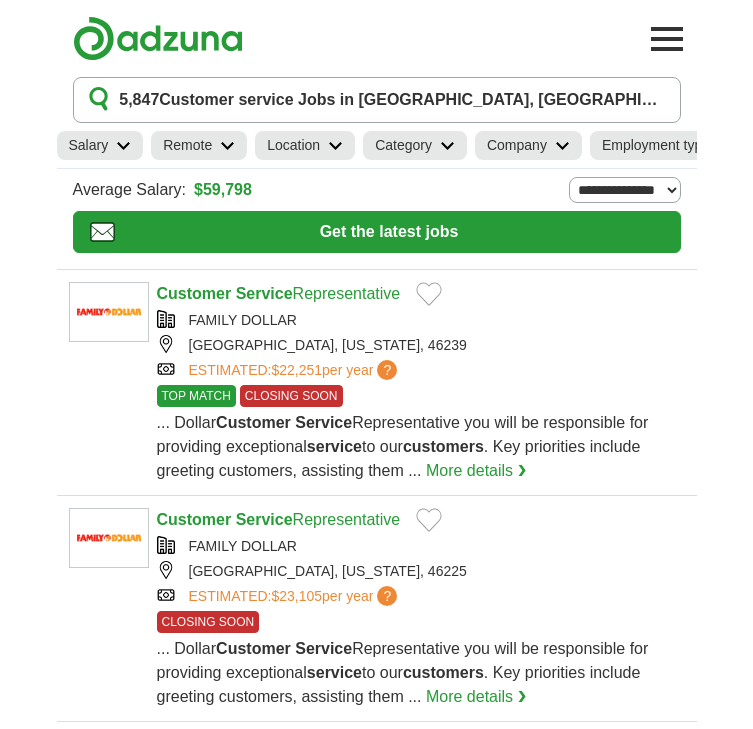 scroll, scrollTop: 0, scrollLeft: 0, axis: both 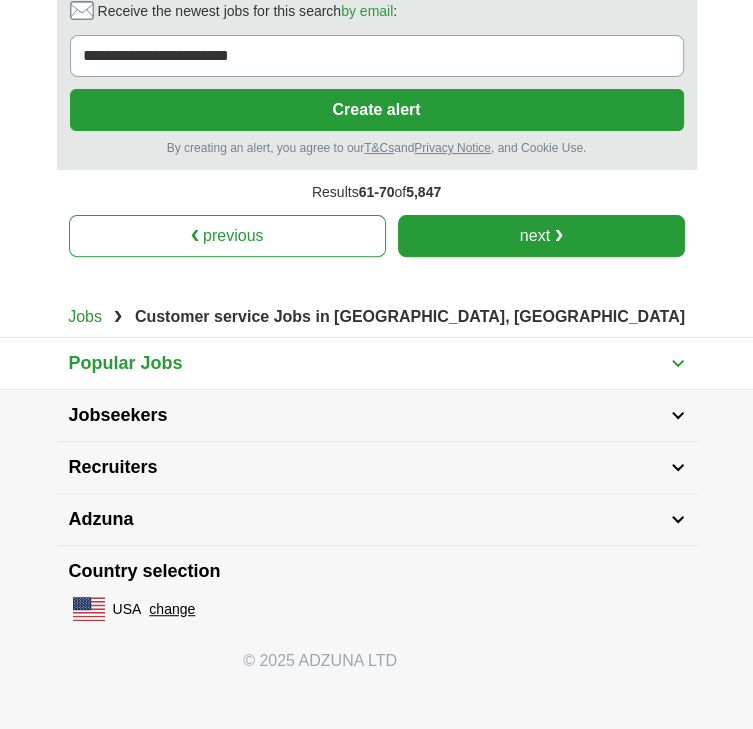 click on "next ❯" at bounding box center [541, 236] 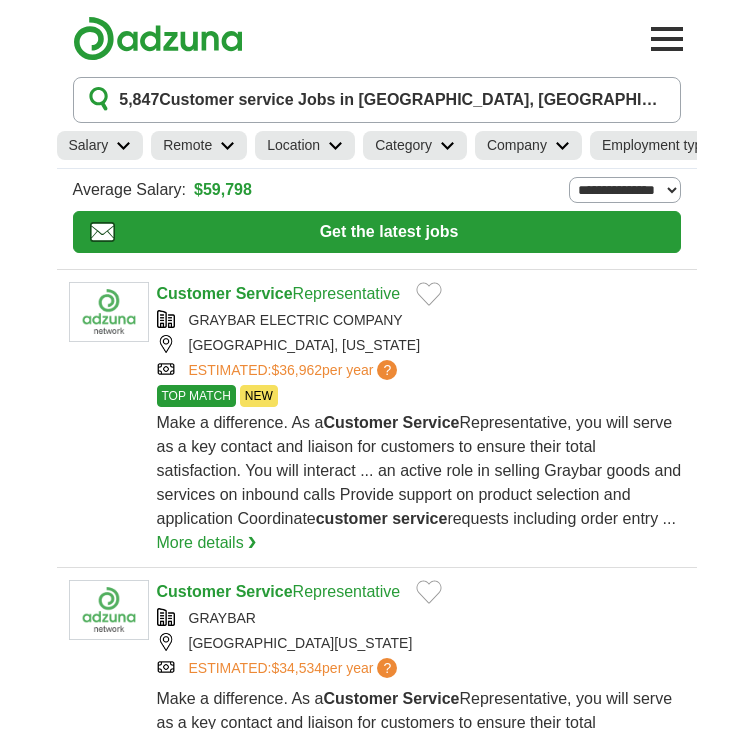 scroll, scrollTop: 0, scrollLeft: 0, axis: both 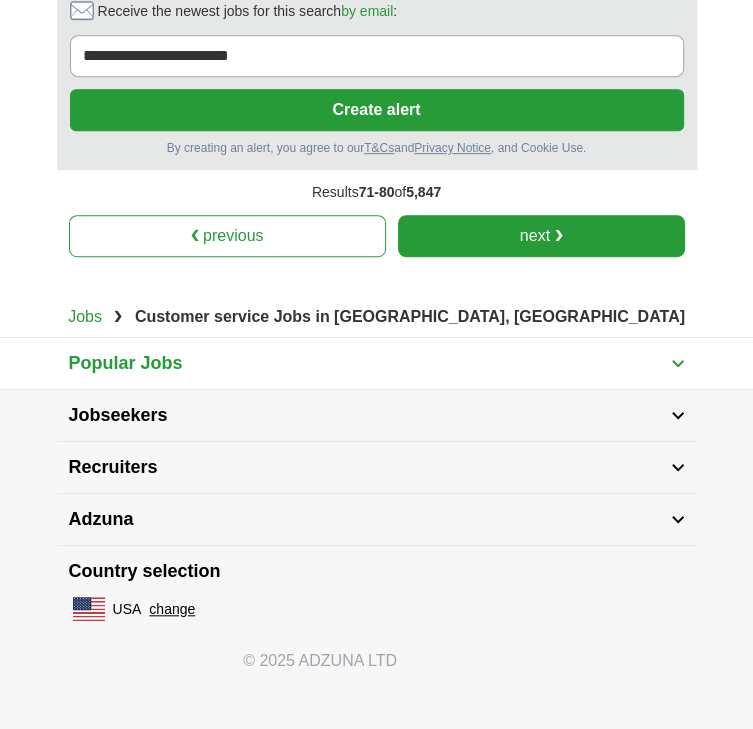 click on "next ❯" at bounding box center (541, 236) 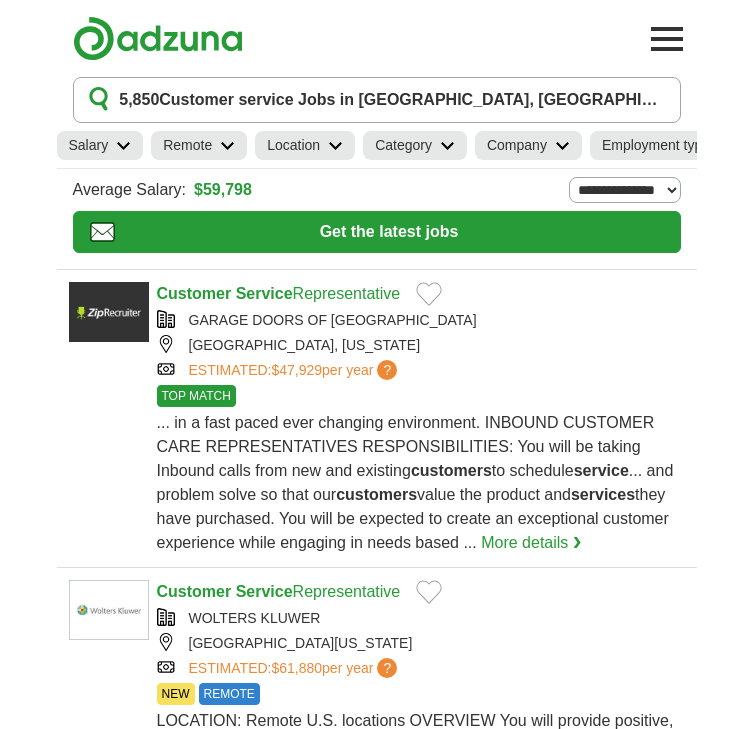 scroll, scrollTop: 0, scrollLeft: 0, axis: both 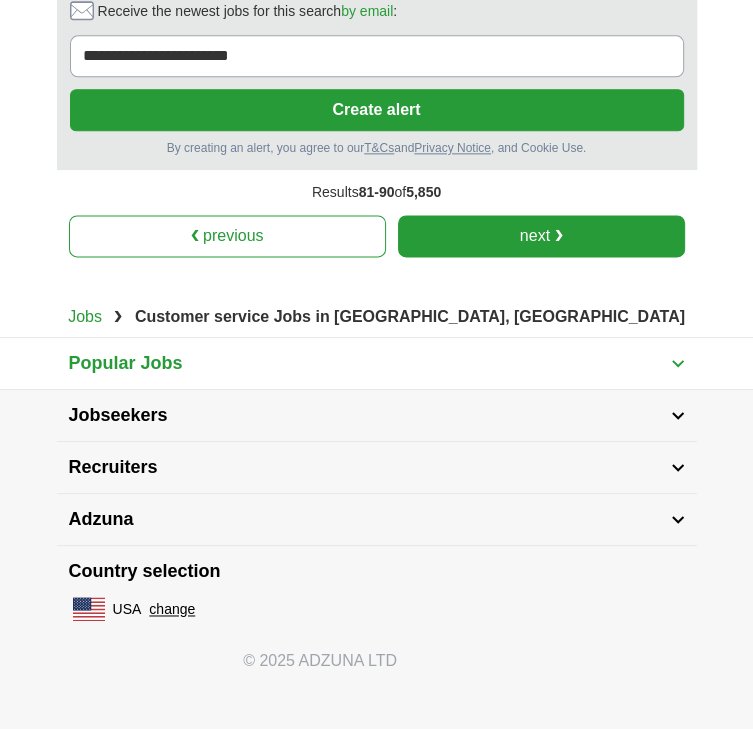 click on "next ❯" at bounding box center (541, 236) 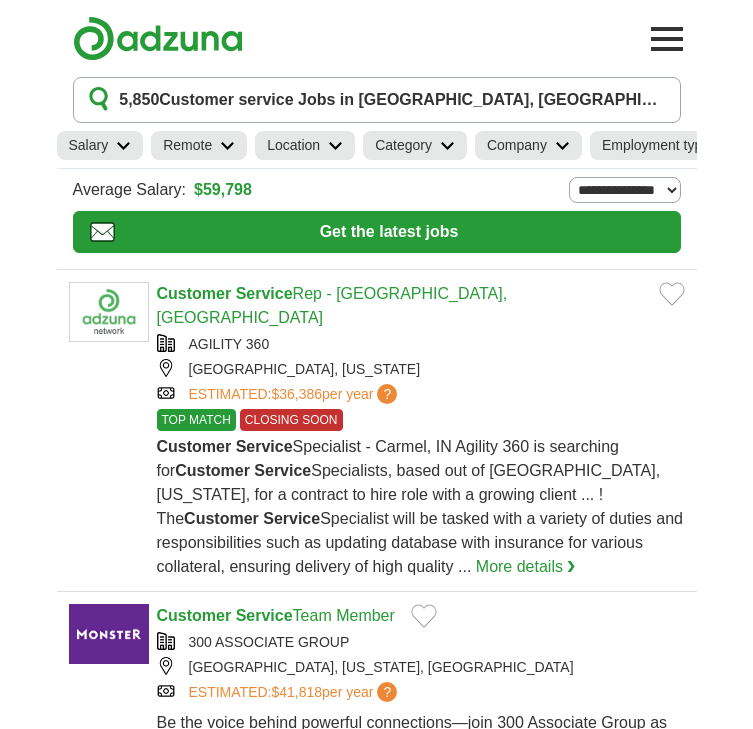 scroll, scrollTop: 0, scrollLeft: 0, axis: both 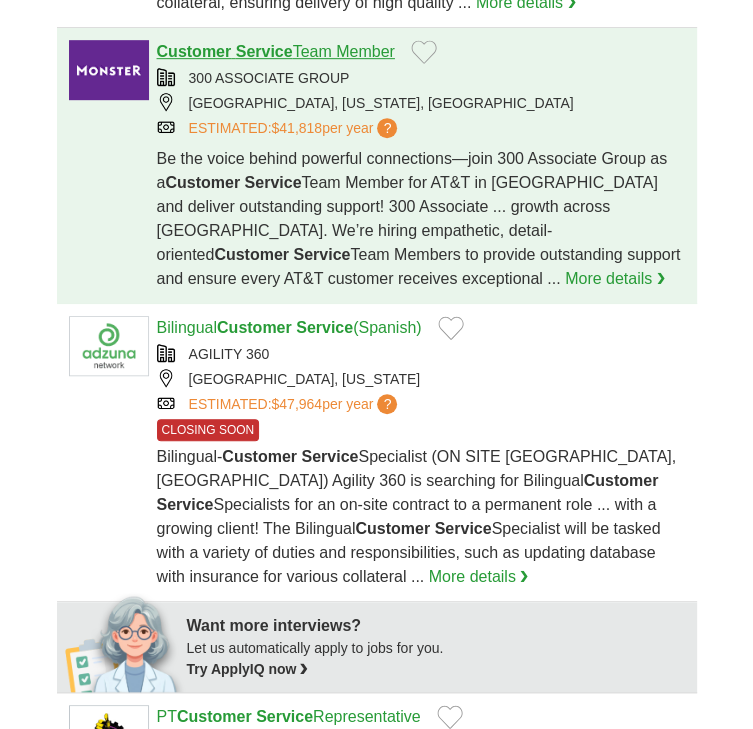 click on "Service" at bounding box center [264, 51] 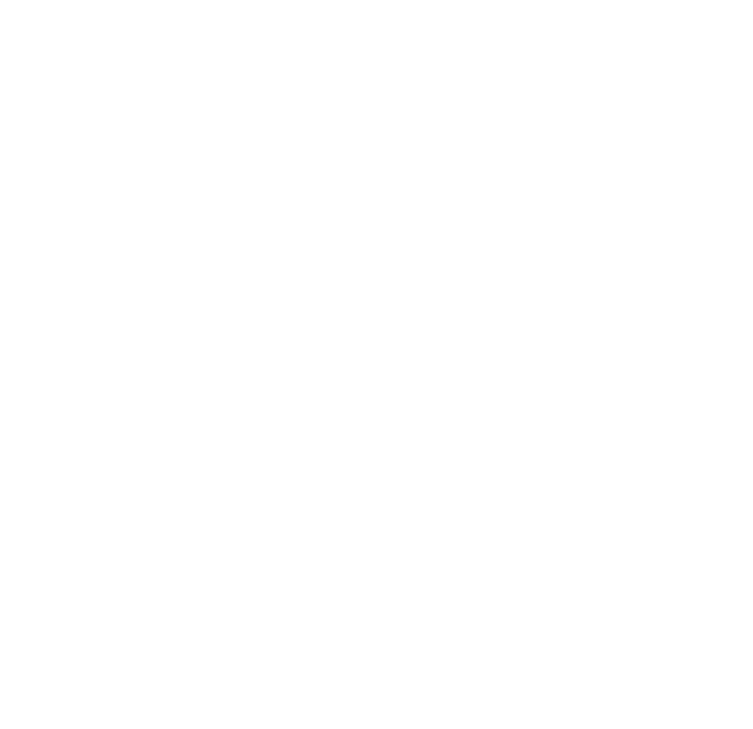scroll, scrollTop: 3424, scrollLeft: 0, axis: vertical 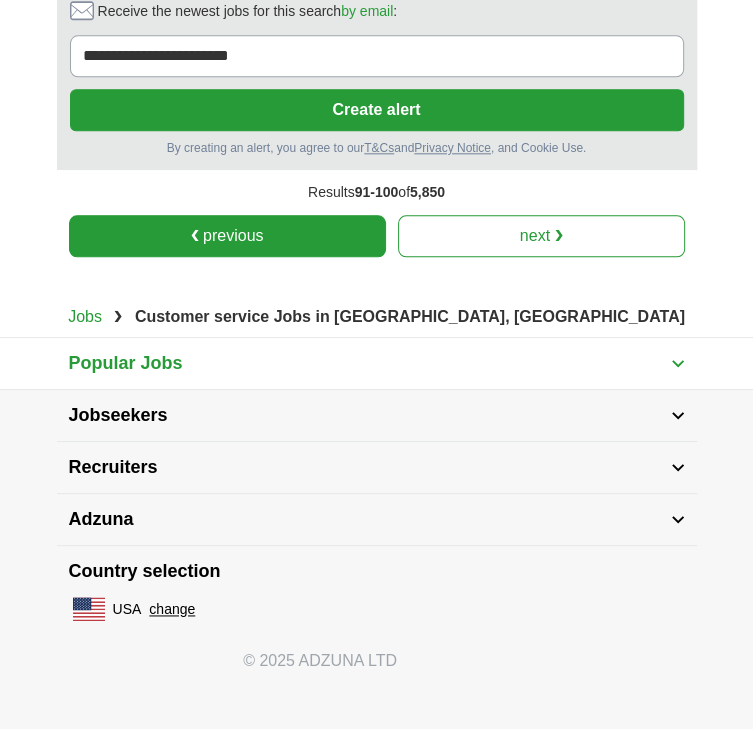 click on "❮ previous" at bounding box center [227, 236] 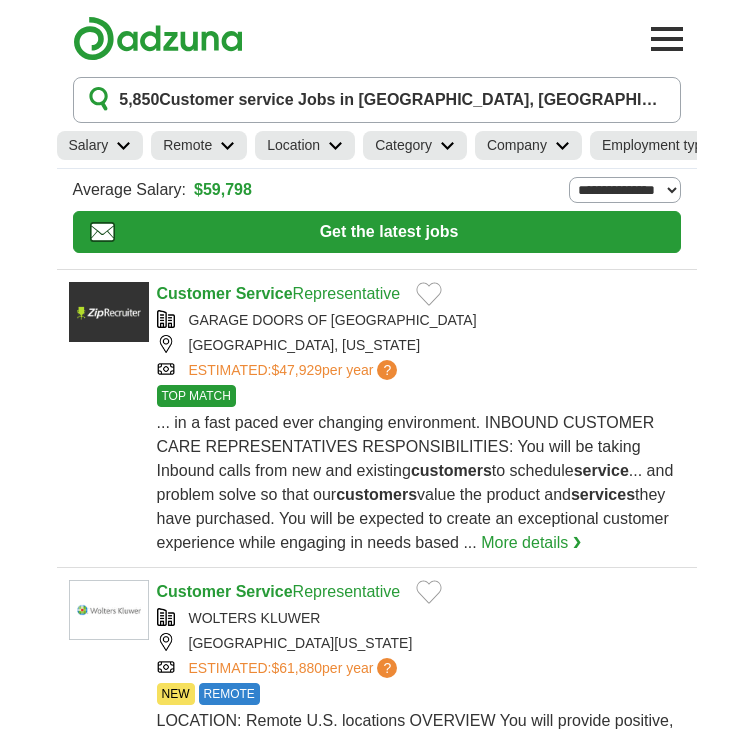 scroll, scrollTop: 0, scrollLeft: 0, axis: both 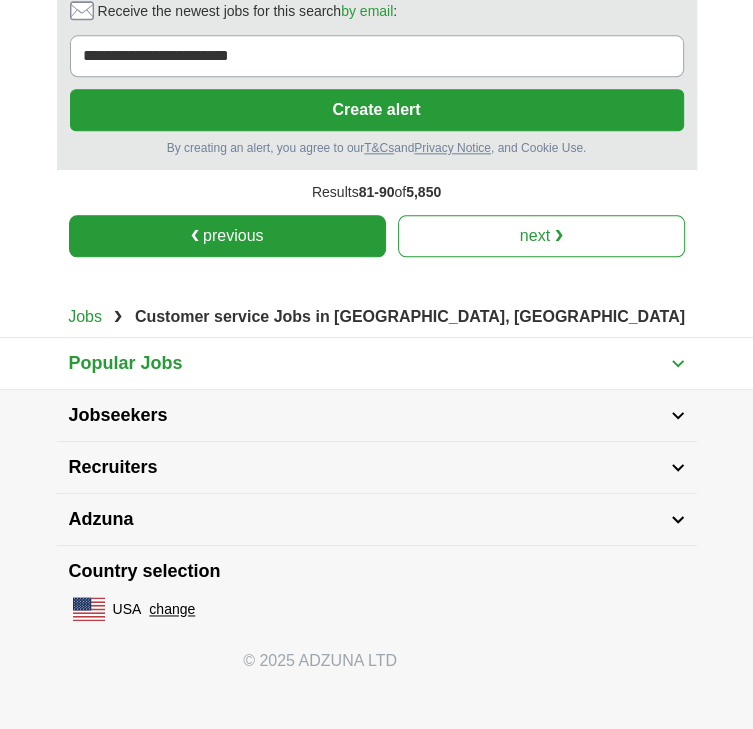 click on "❮ previous" at bounding box center [227, 236] 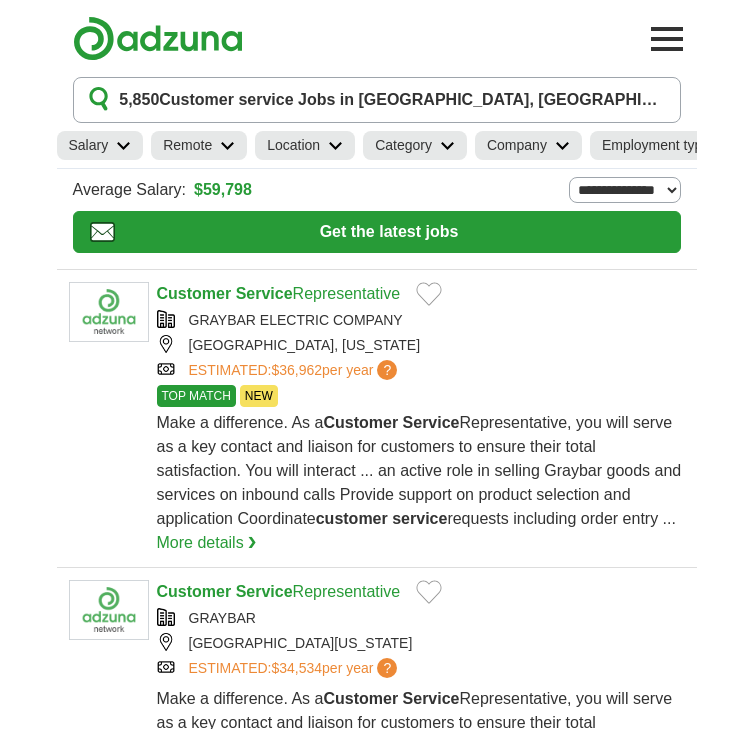 scroll, scrollTop: 0, scrollLeft: 0, axis: both 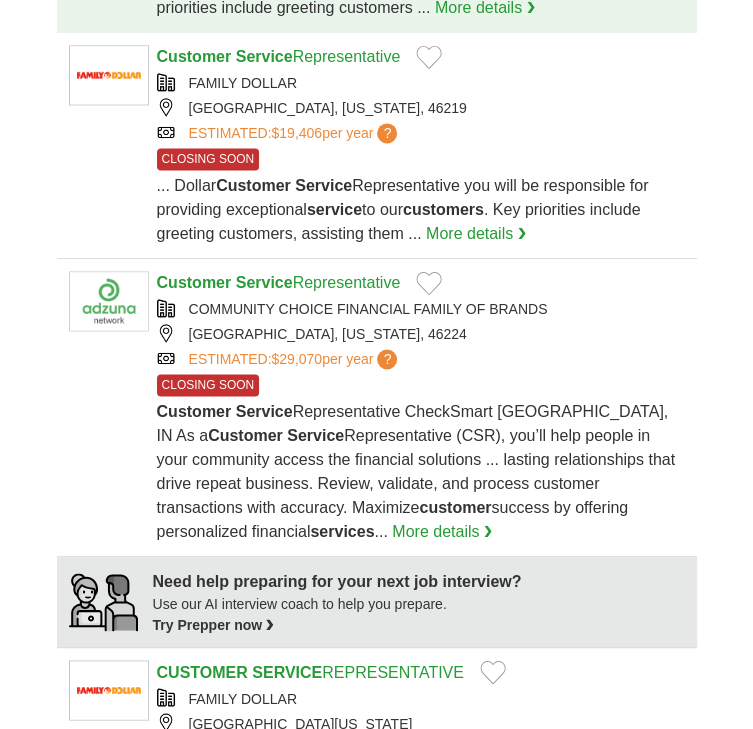 click on "CUSTOMER   SERVICE  REPRESENTATIVE" at bounding box center (310, -170) 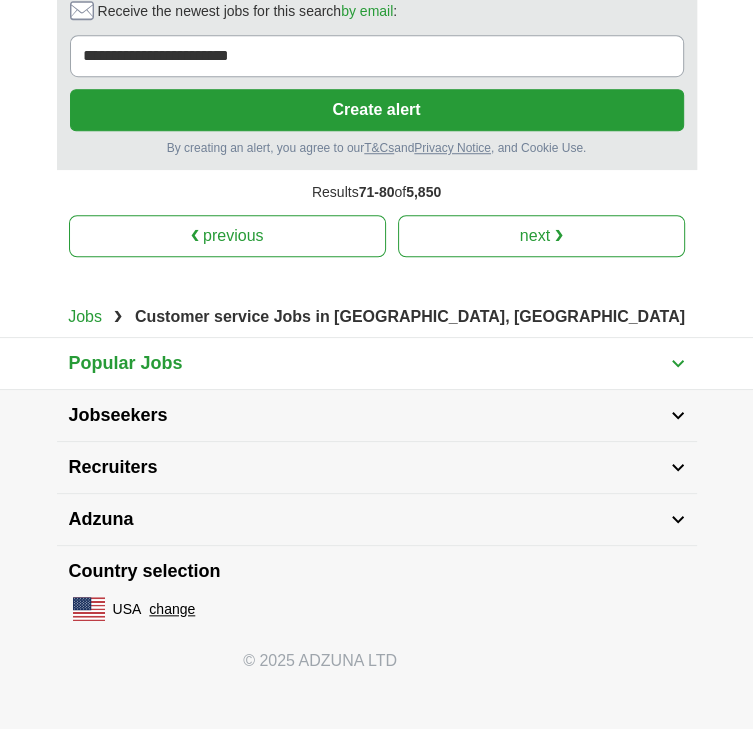 scroll, scrollTop: 5079, scrollLeft: 0, axis: vertical 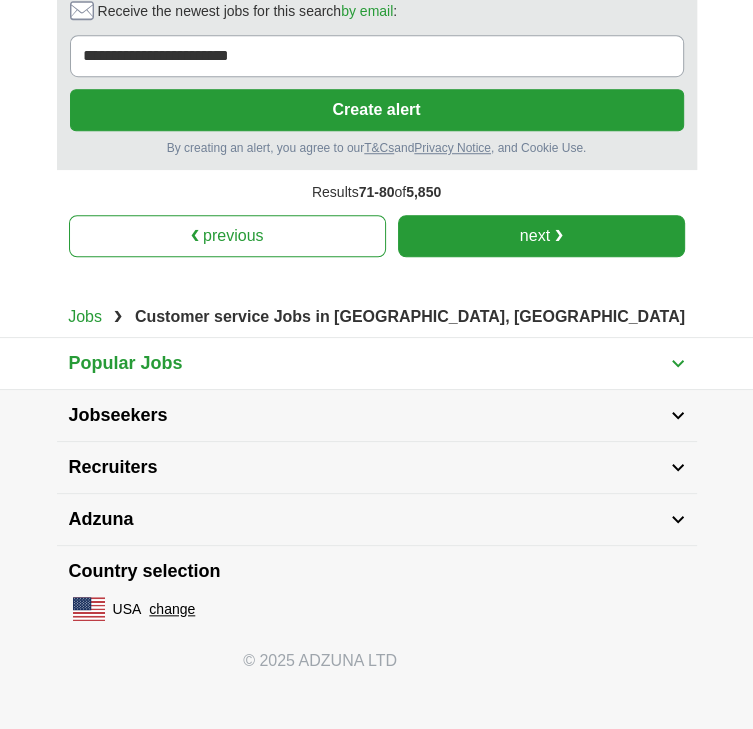 click on "next ❯" at bounding box center (541, 236) 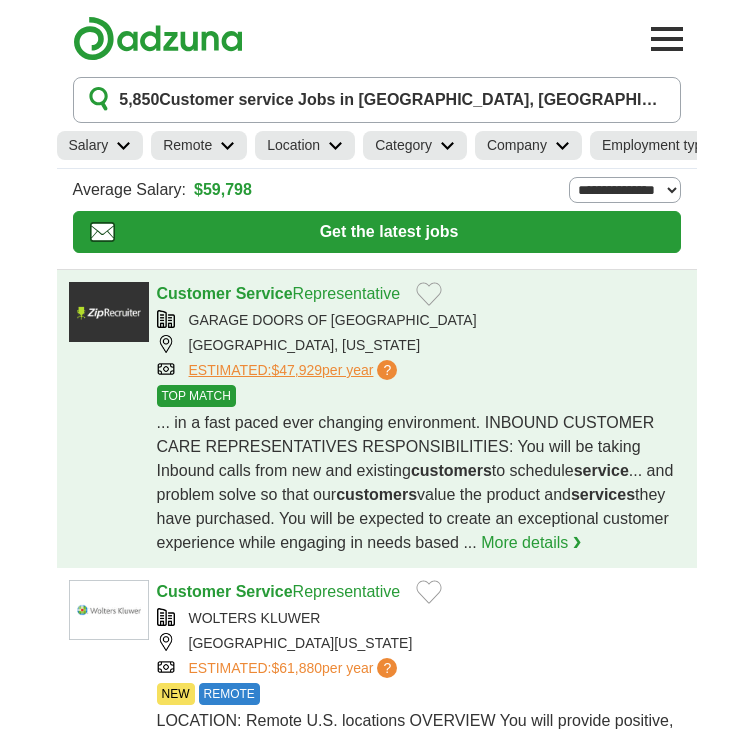 scroll, scrollTop: 0, scrollLeft: 0, axis: both 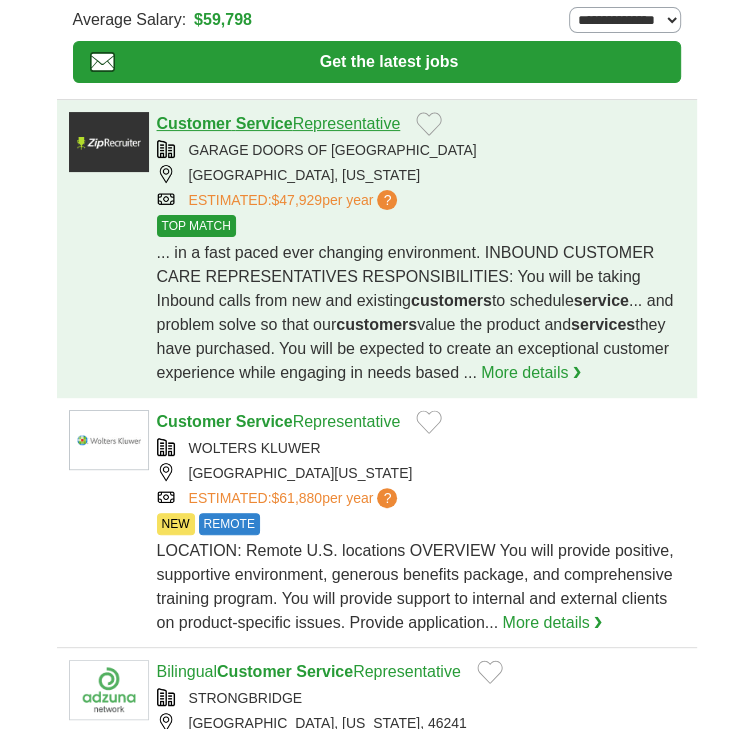 click on "Service" at bounding box center [264, 123] 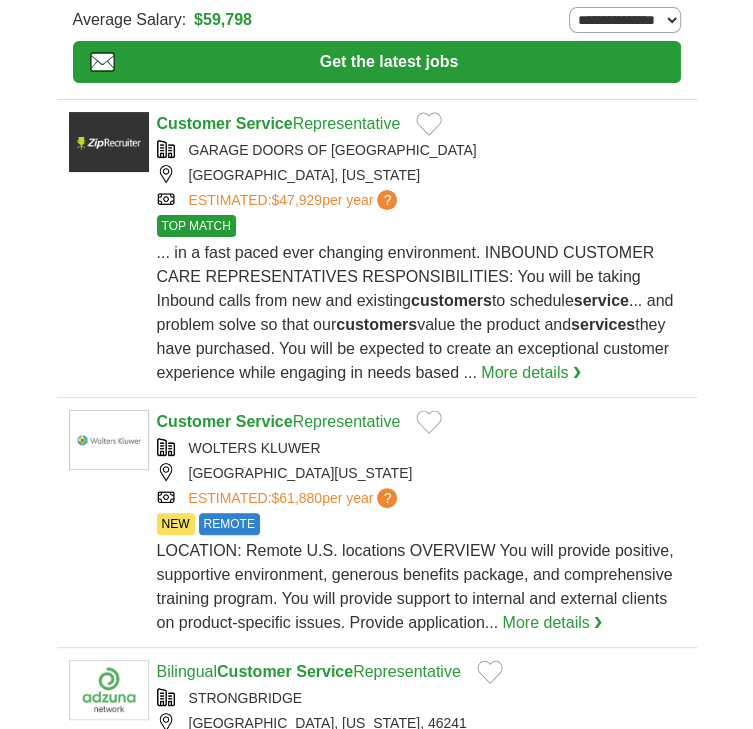 click on "**********" at bounding box center (0, 0) 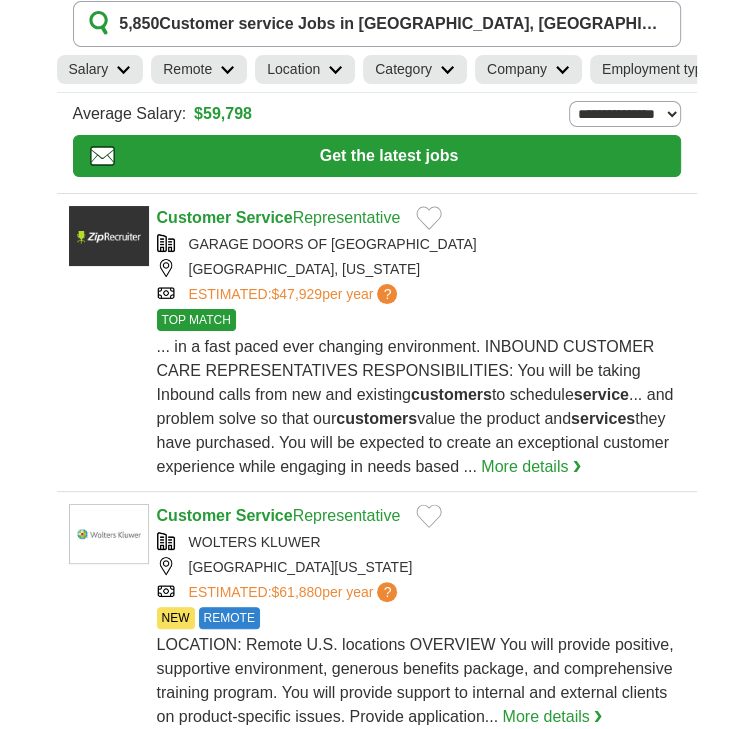 scroll, scrollTop: 0, scrollLeft: 0, axis: both 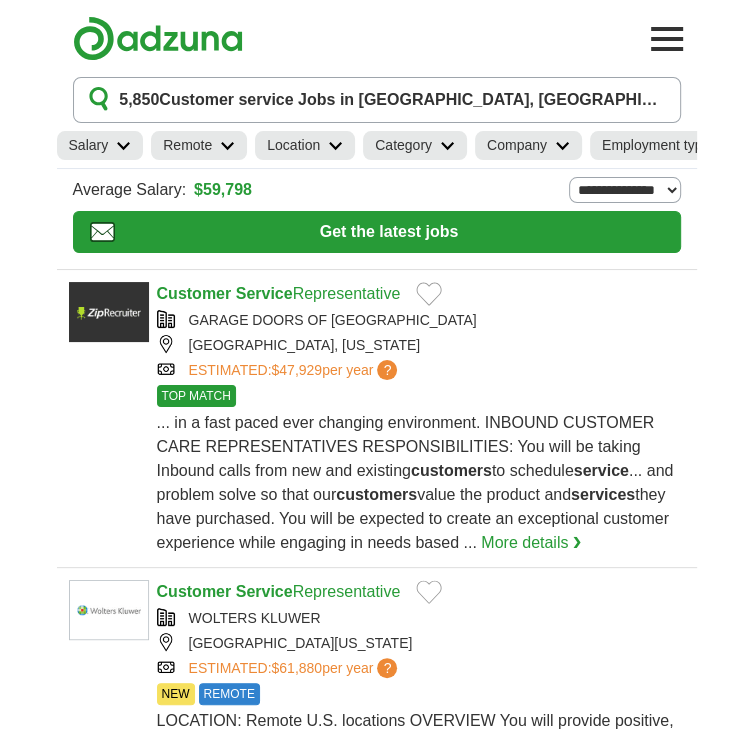 click on "**********" at bounding box center [0, 0] 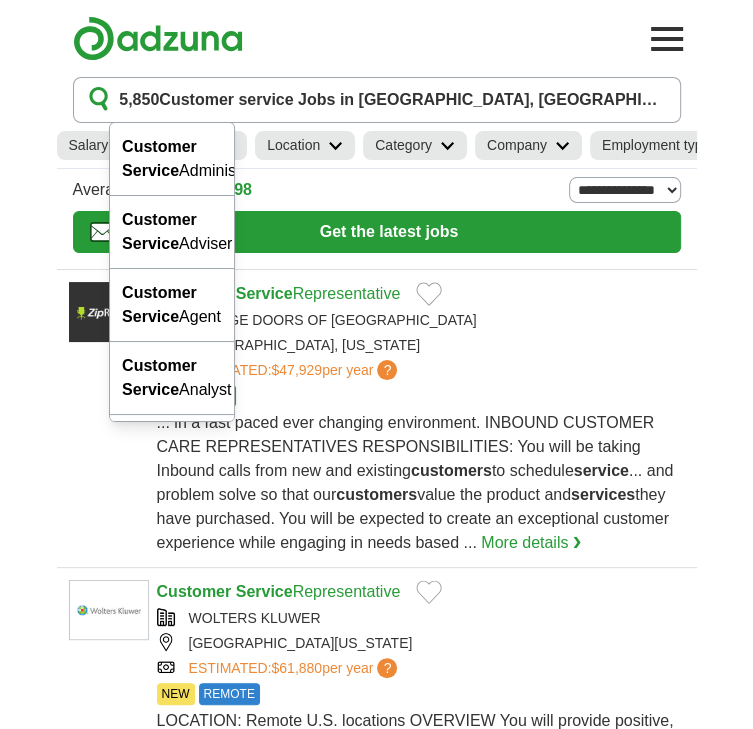 click on "**********" at bounding box center [0, 0] 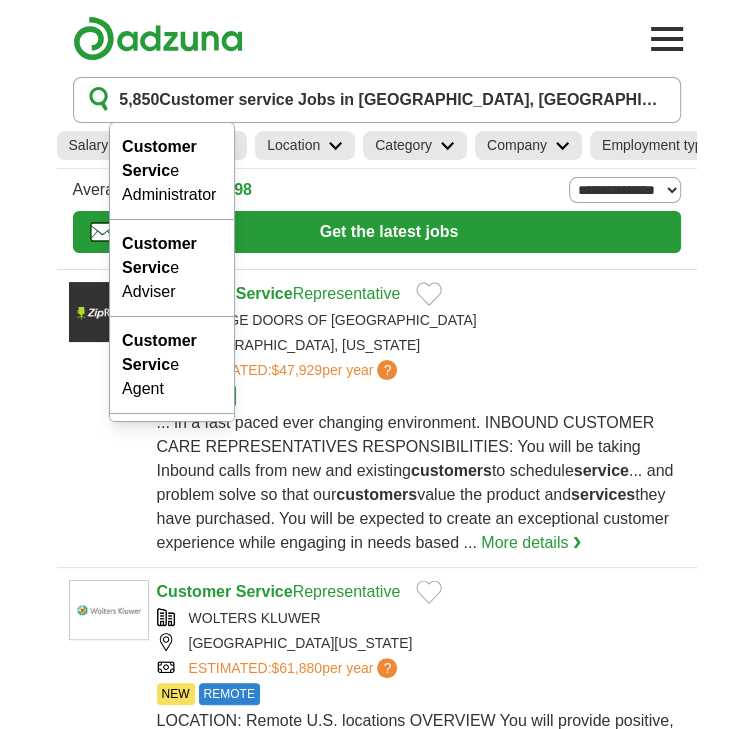 scroll, scrollTop: 0, scrollLeft: 0, axis: both 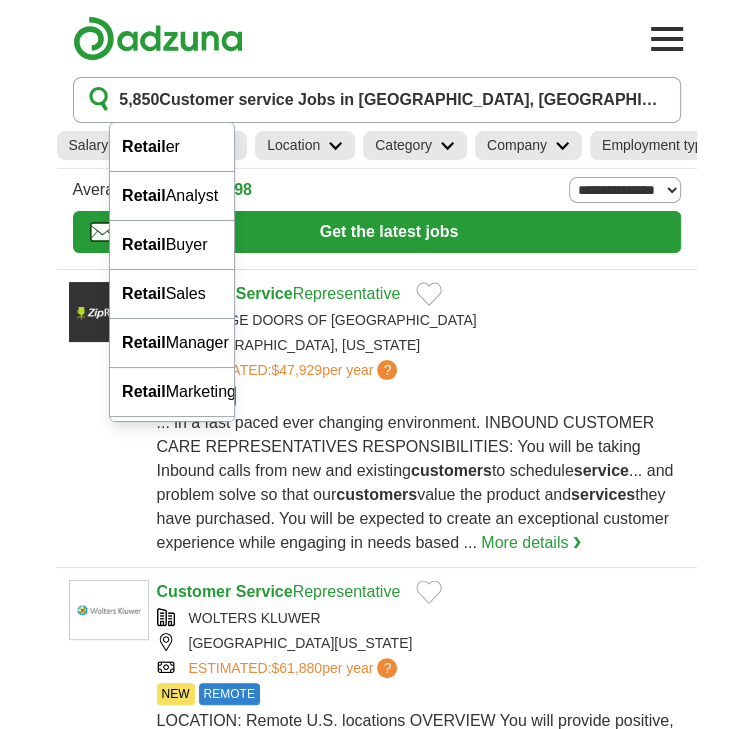 type on "******" 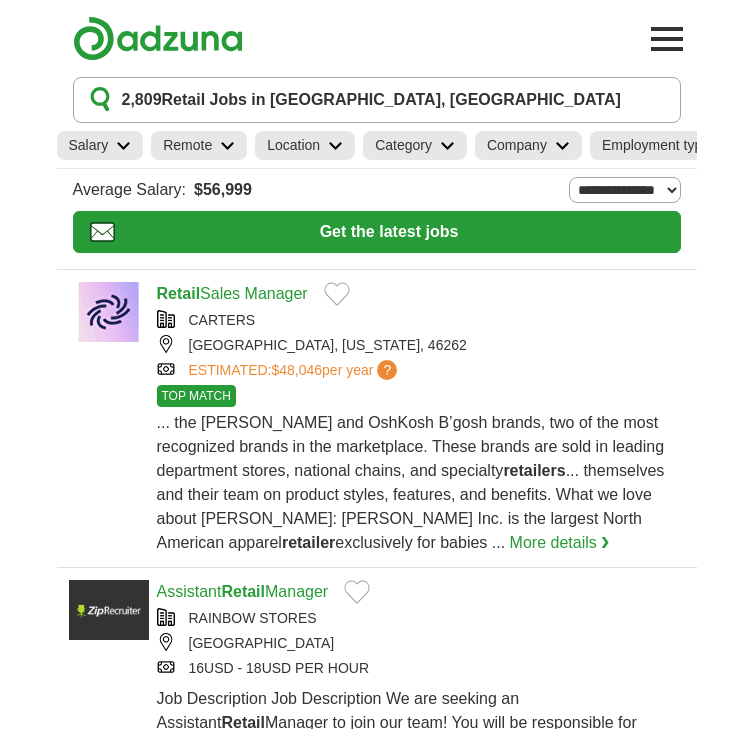 scroll, scrollTop: 0, scrollLeft: 0, axis: both 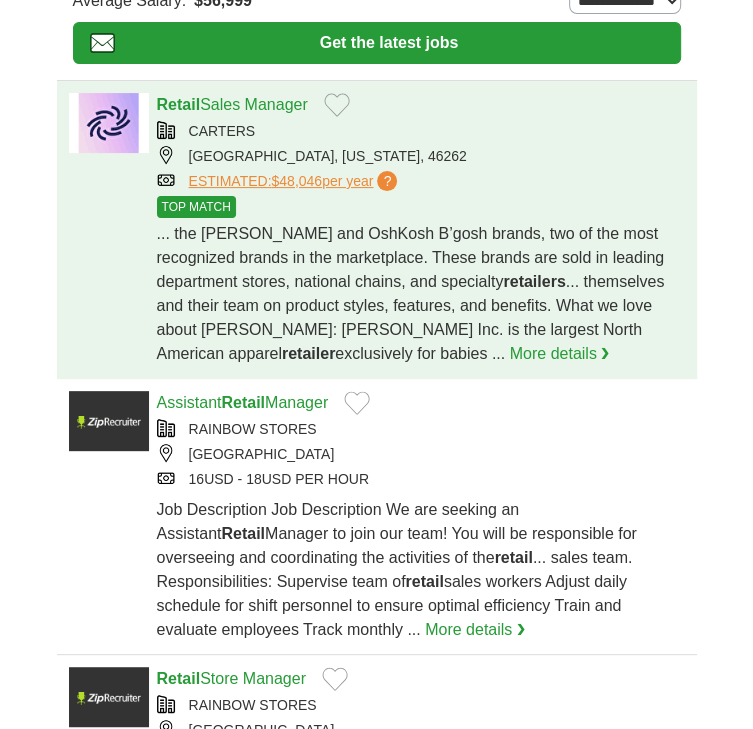 click on "...  the Carter’s and OshKosh B’gosh brands, two of the most recognized brands in the marketplace. These brands are sold in leading department stores, national chains, and specialty  retailers  ...  themselves and their team on product styles, features, and benefits. What we love about Carter’s: Carter’s Inc. is the largest North American apparel  retailer  exclusively for babies ...
More details ❯" at bounding box center (421, 294) 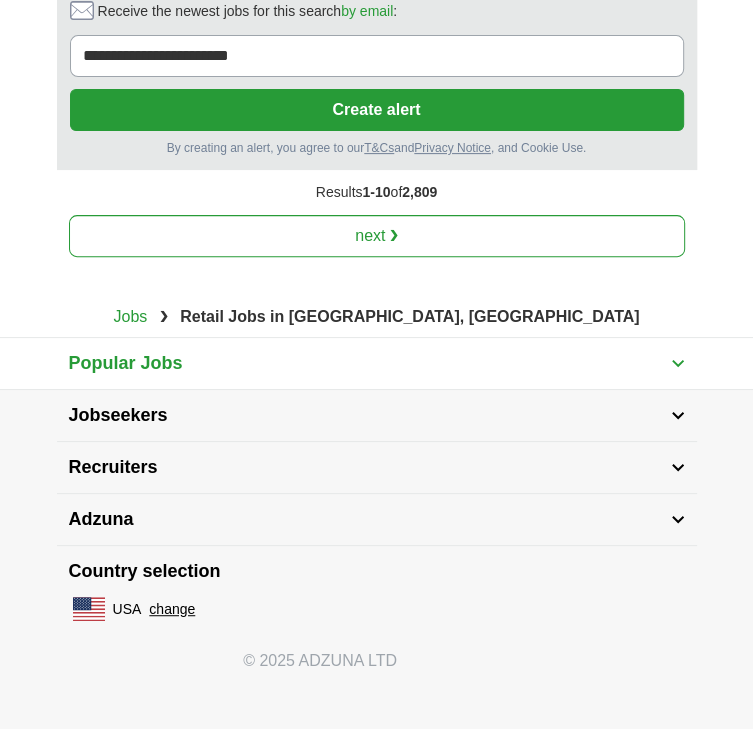 scroll, scrollTop: 4525, scrollLeft: 0, axis: vertical 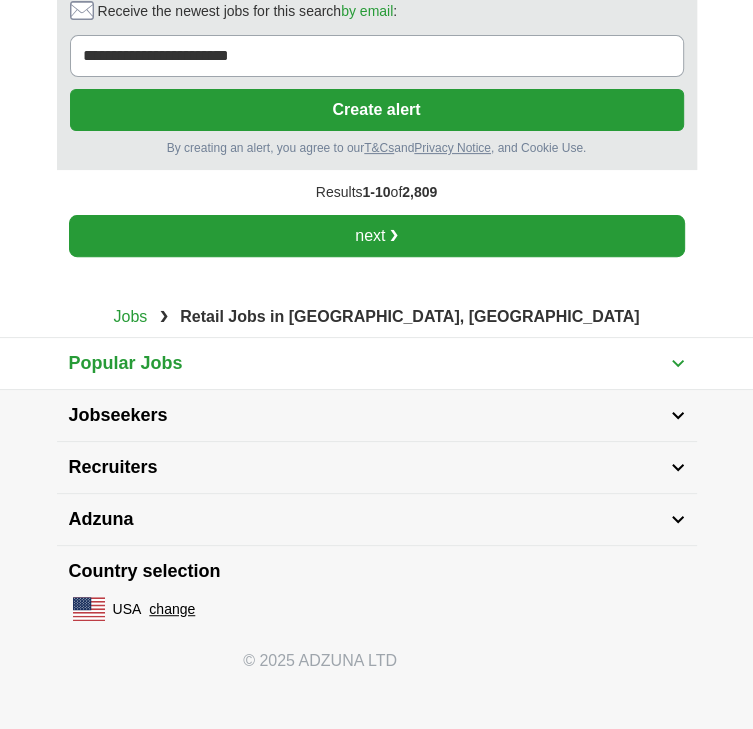 click on "next ❯" at bounding box center (377, 236) 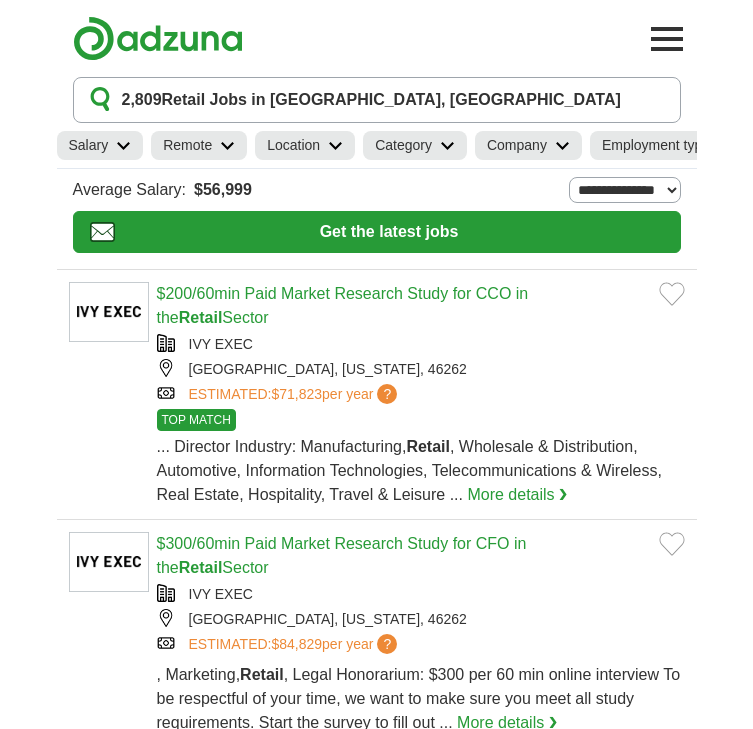 scroll, scrollTop: 0, scrollLeft: 0, axis: both 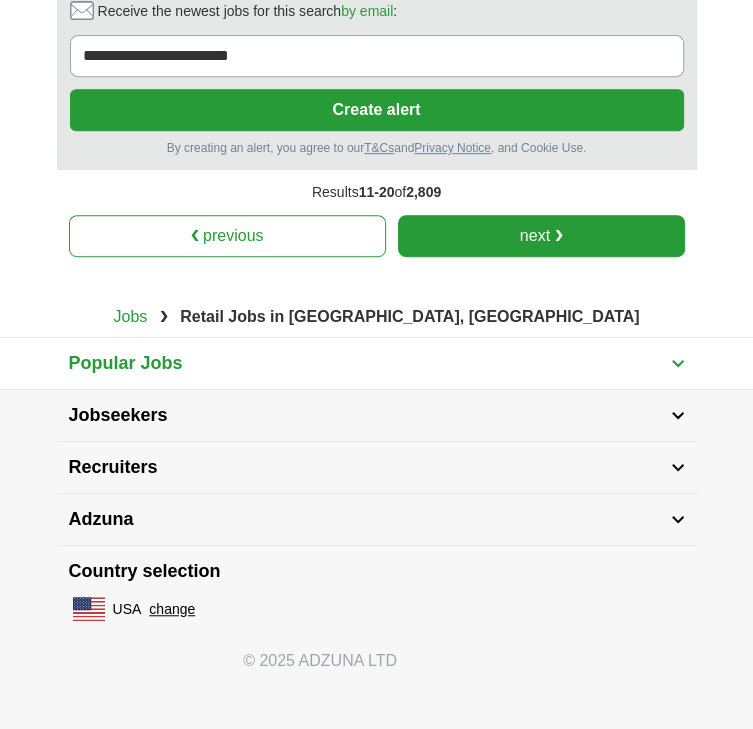 click on "next ❯" at bounding box center (541, 236) 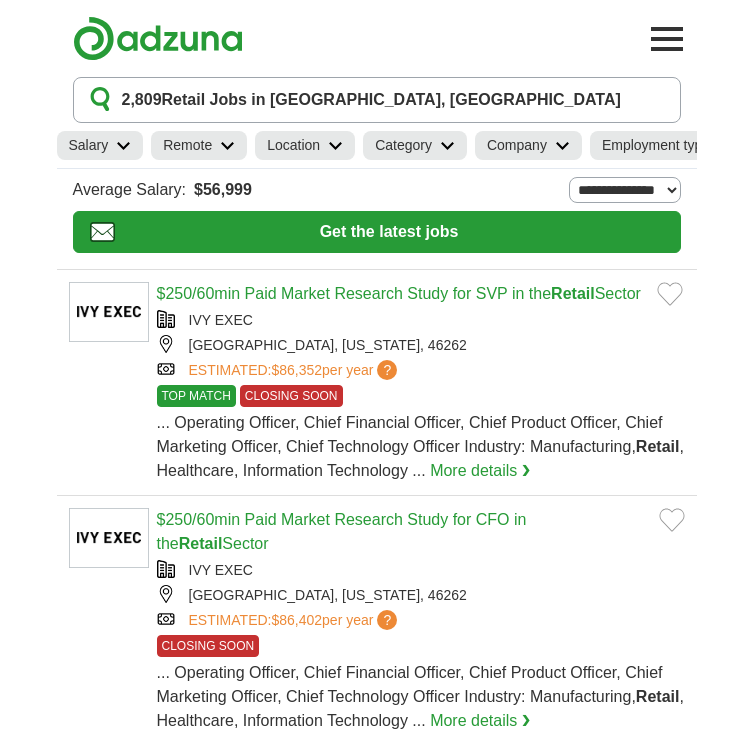 scroll, scrollTop: 0, scrollLeft: 0, axis: both 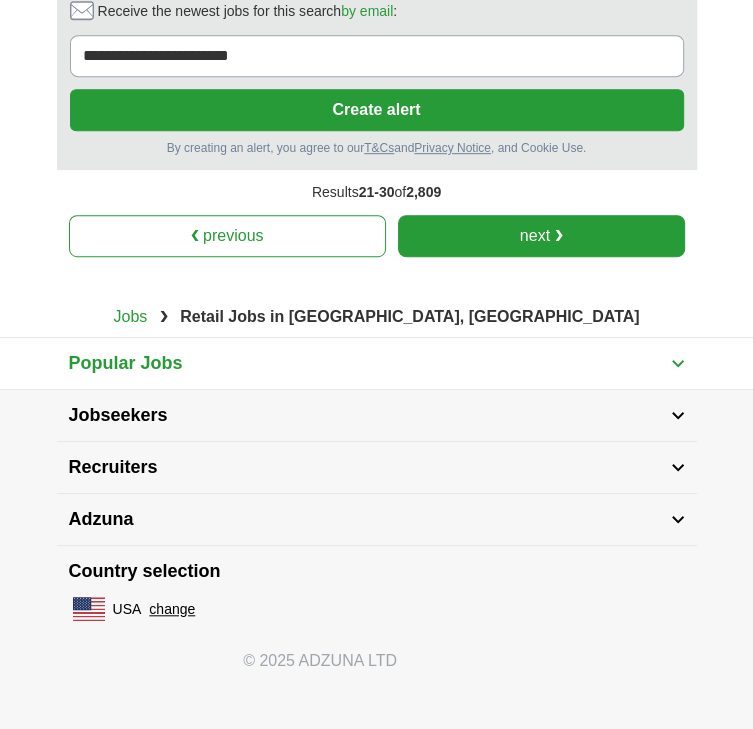 click on "next ❯" at bounding box center (541, 236) 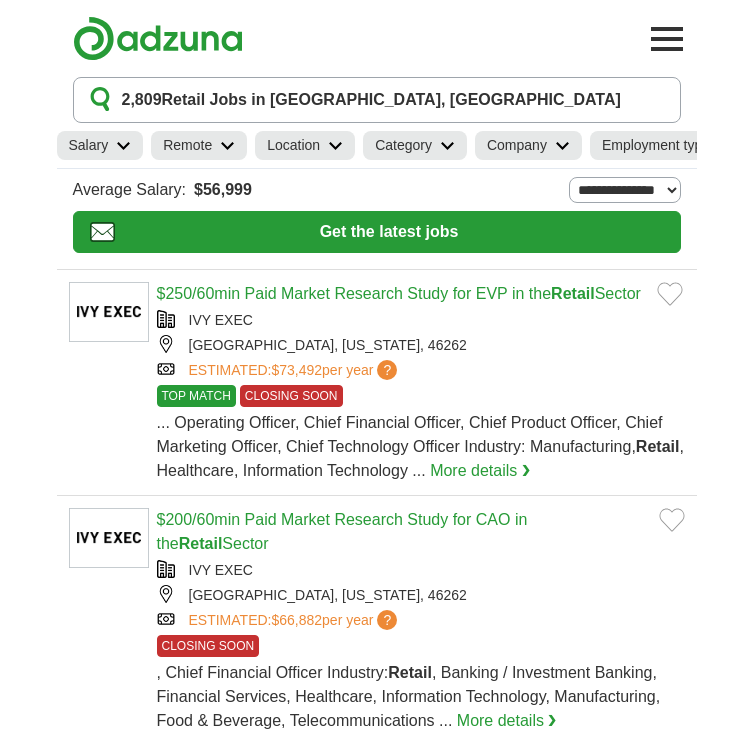 scroll, scrollTop: 0, scrollLeft: 0, axis: both 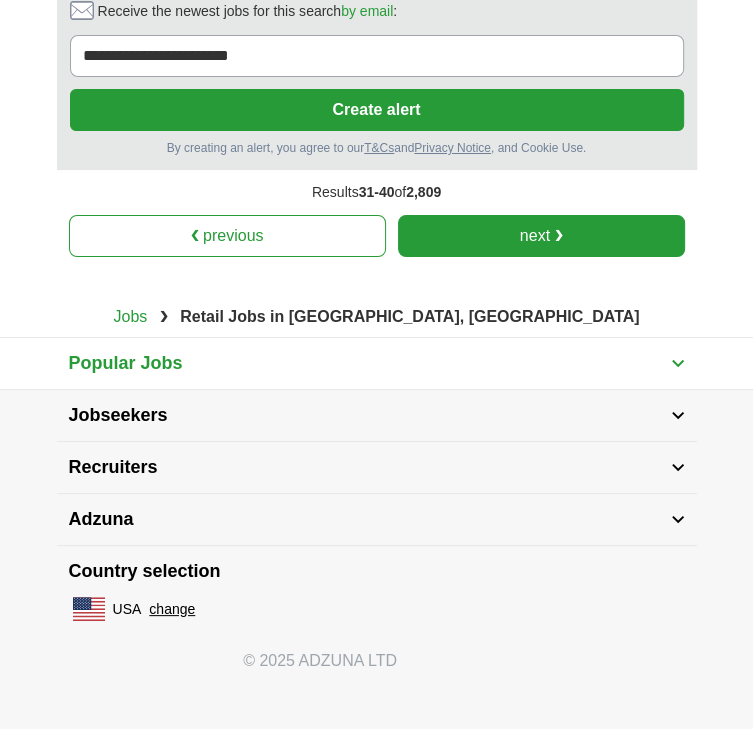 click on "next ❯" at bounding box center (541, 236) 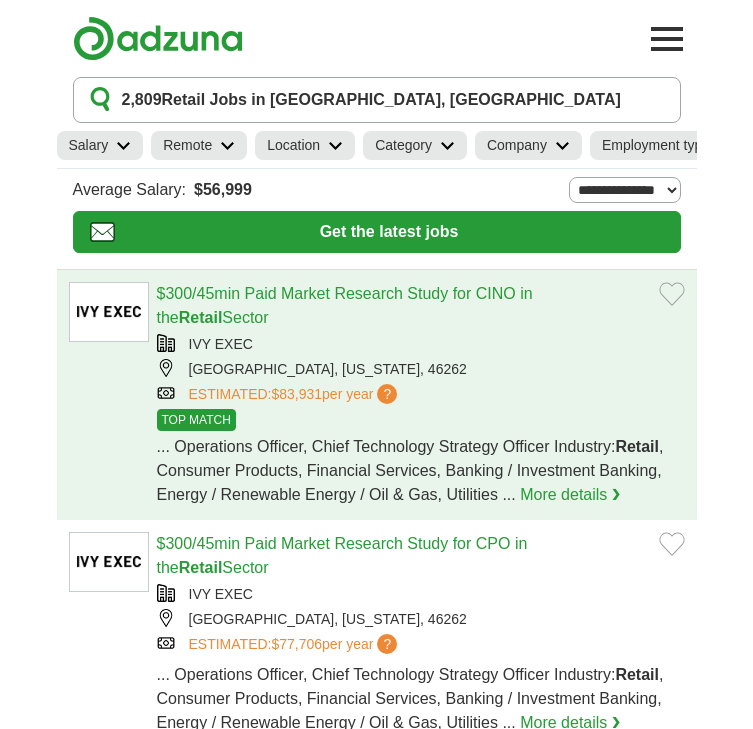scroll, scrollTop: 0, scrollLeft: 0, axis: both 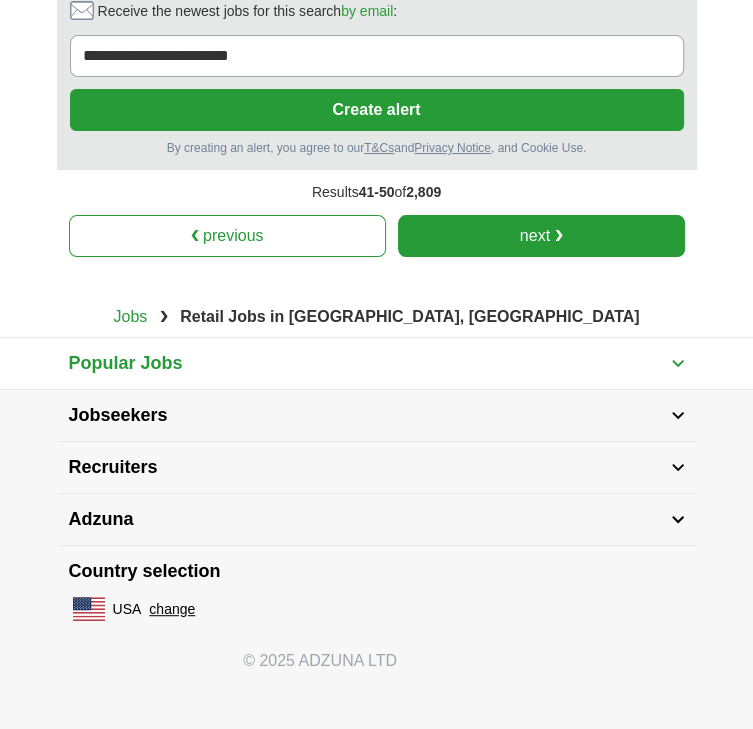 click on "next ❯" at bounding box center (541, 236) 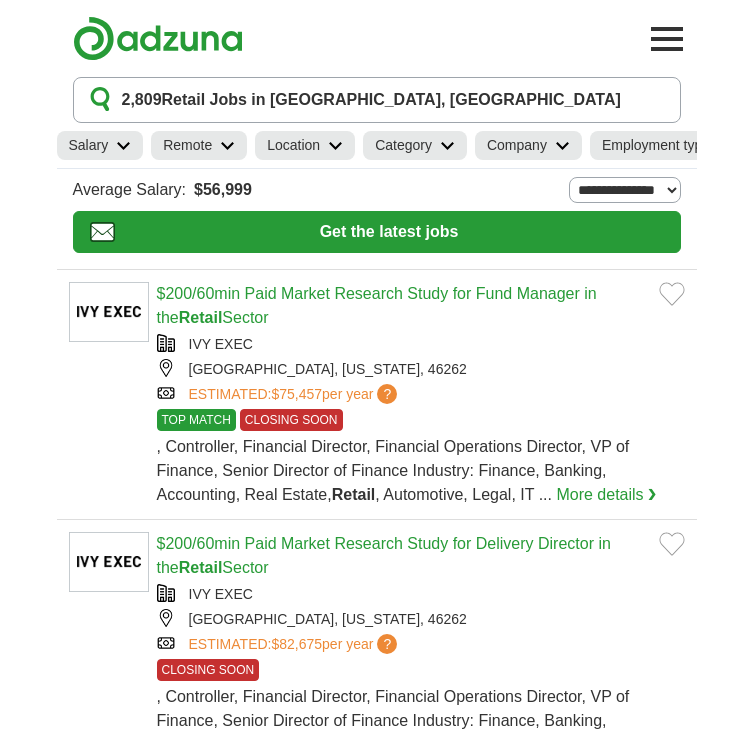 scroll, scrollTop: 0, scrollLeft: 0, axis: both 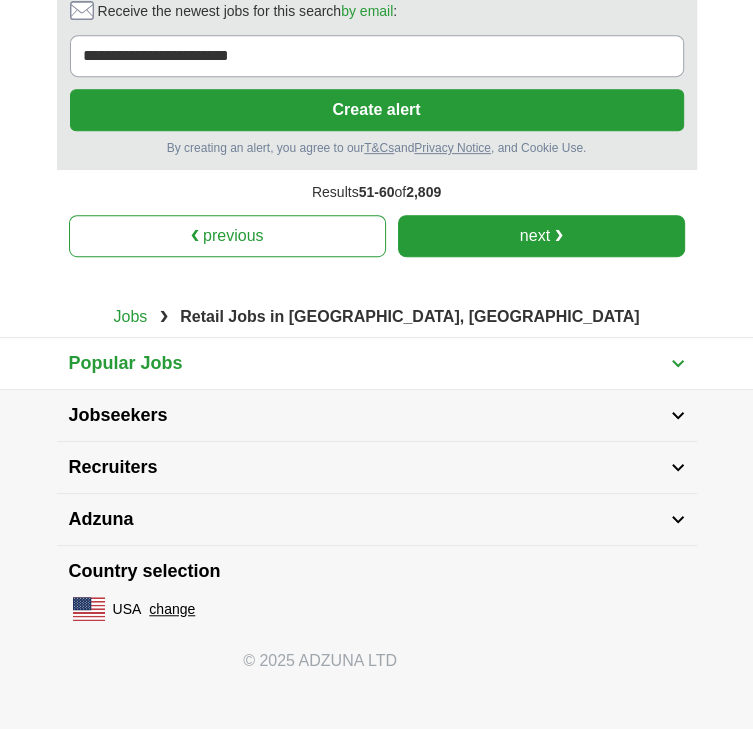 click on "next ❯" at bounding box center (541, 236) 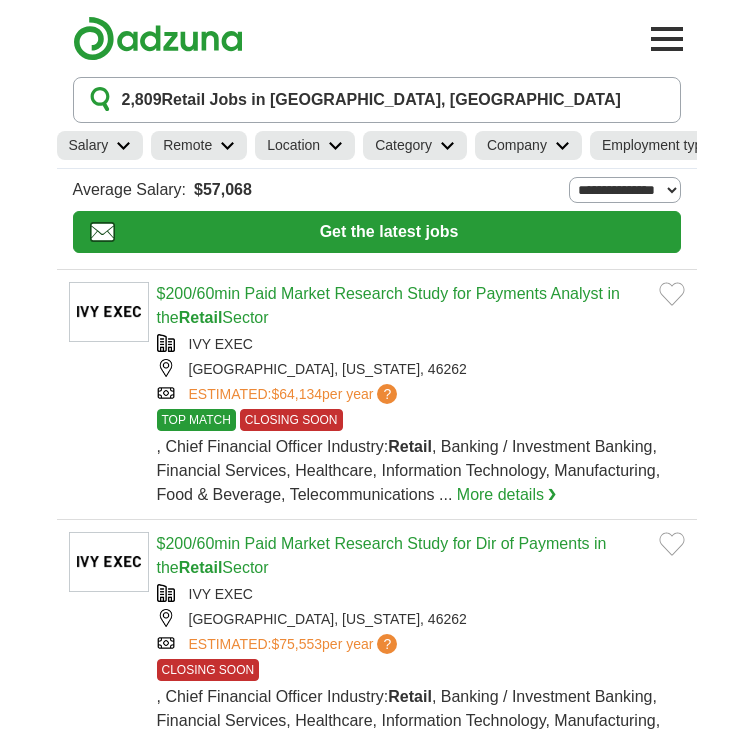 scroll, scrollTop: 0, scrollLeft: 0, axis: both 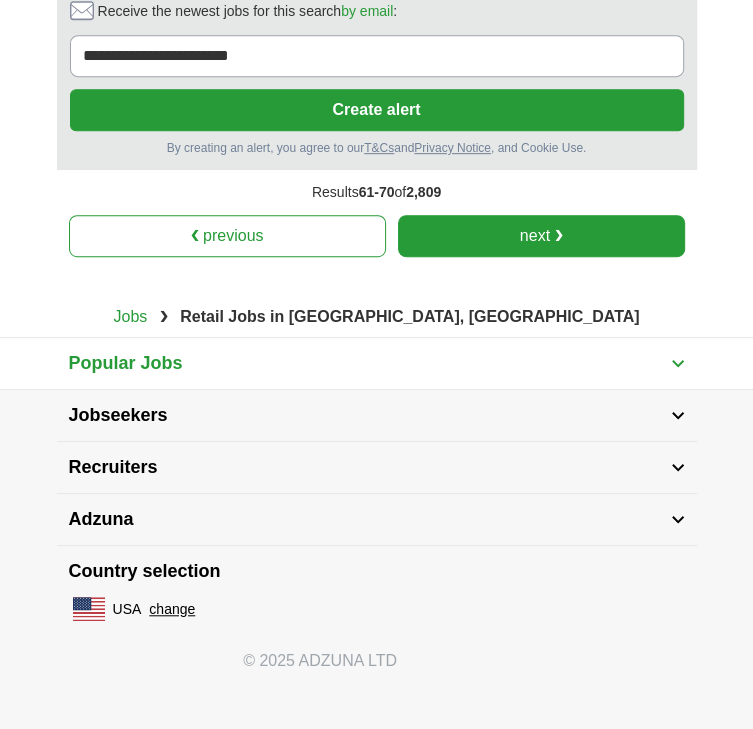click on "next ❯" at bounding box center [541, 236] 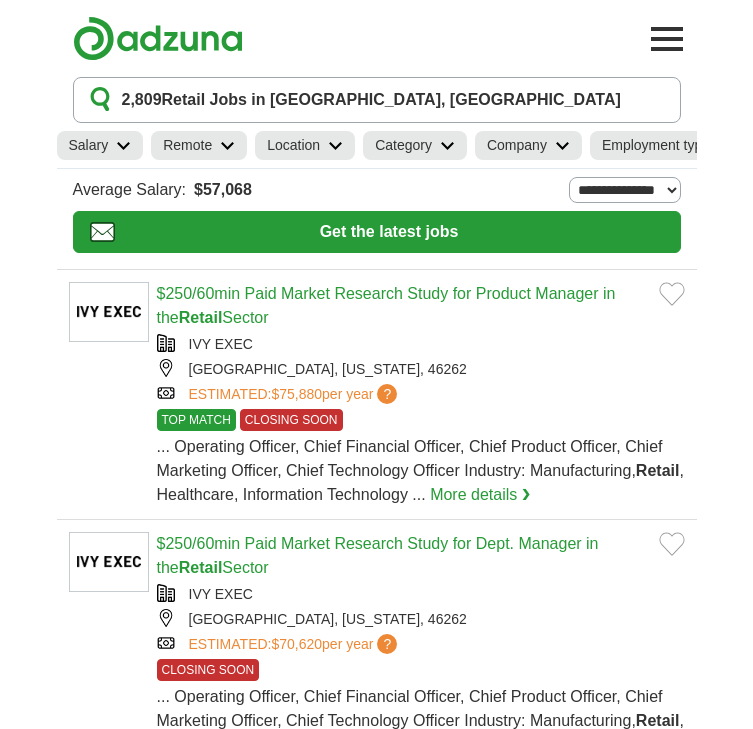 scroll, scrollTop: 0, scrollLeft: 0, axis: both 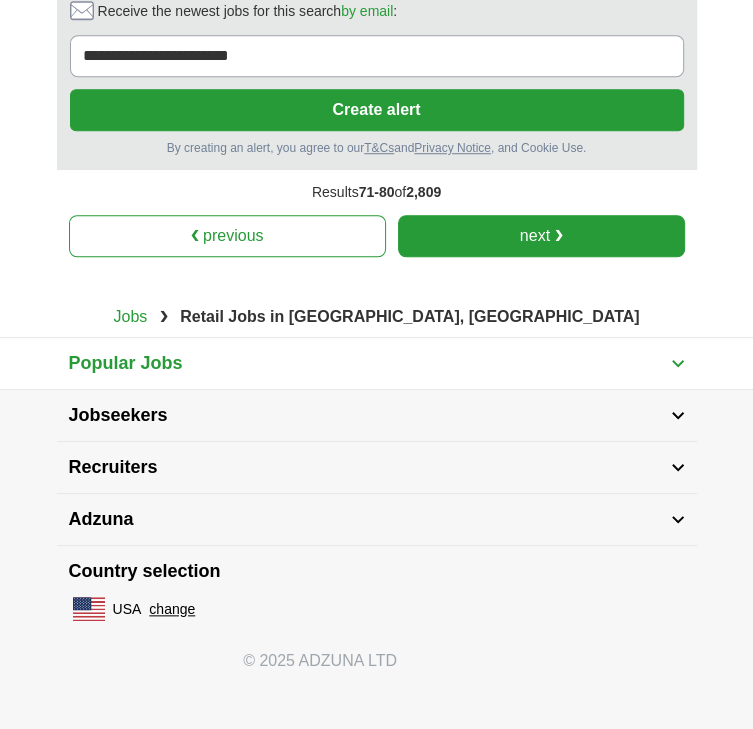 click on "next ❯" at bounding box center [541, 236] 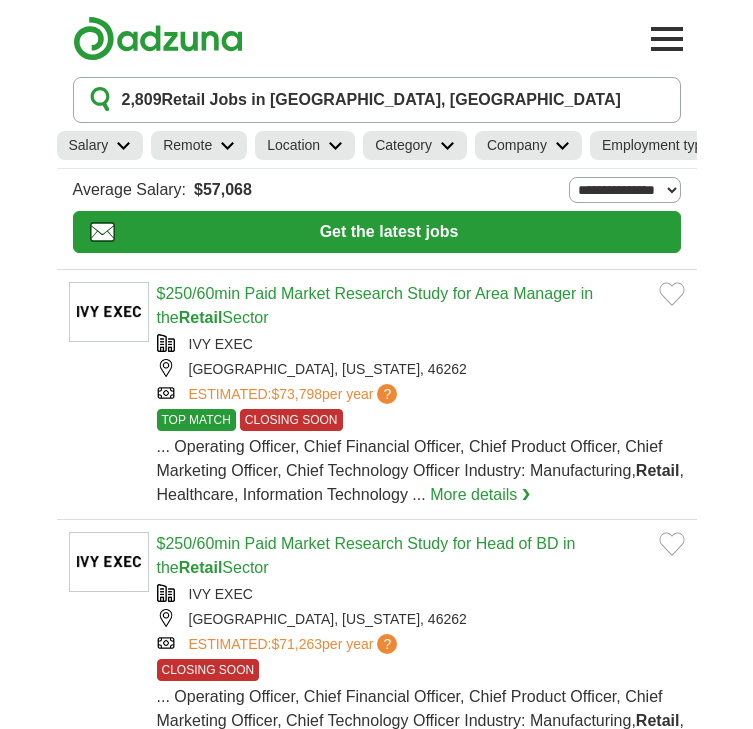 scroll, scrollTop: 0, scrollLeft: 0, axis: both 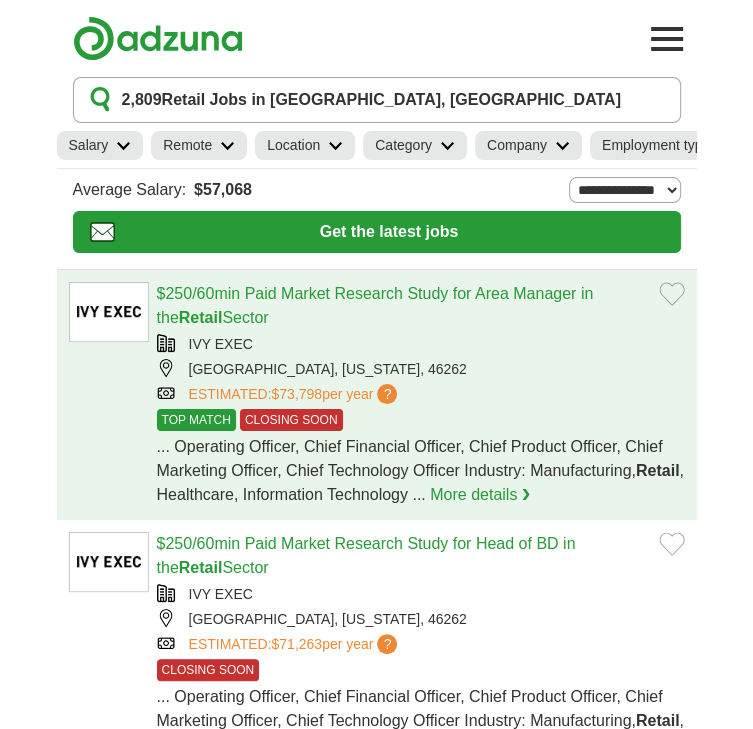 click on "$250/60min Paid Market Research Study for Area Manager in the  Retail  Sector" at bounding box center [400, 306] 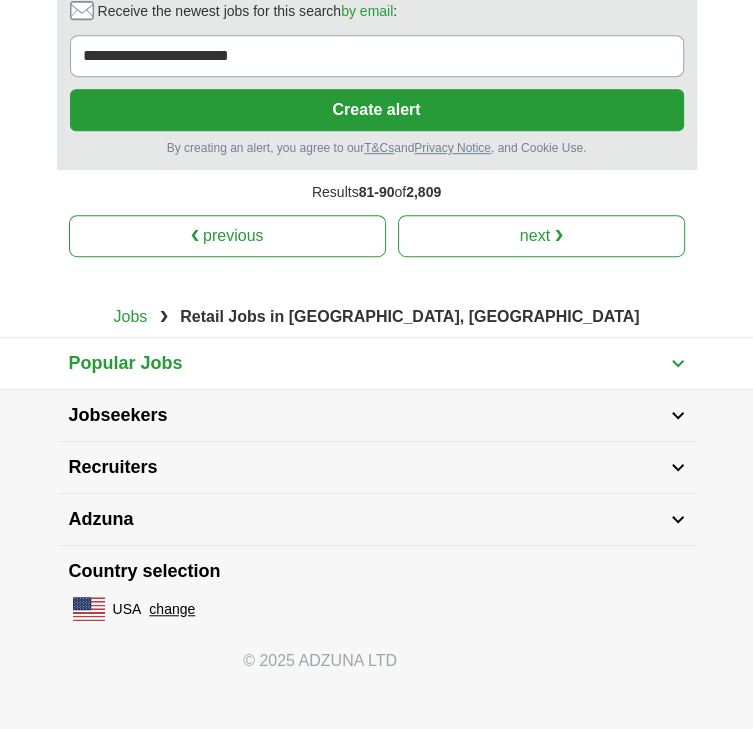 scroll, scrollTop: 4852, scrollLeft: 0, axis: vertical 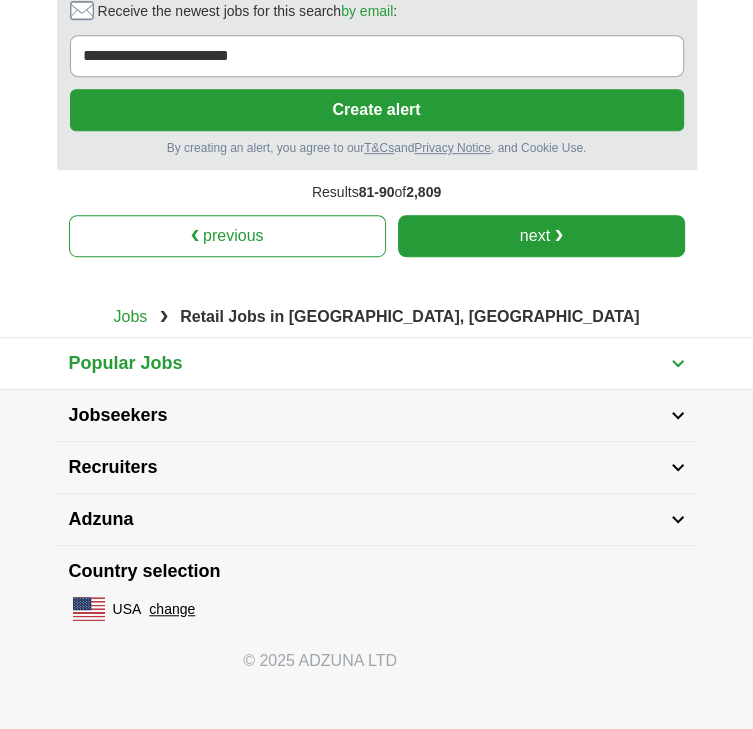 click on "next ❯" at bounding box center [541, 236] 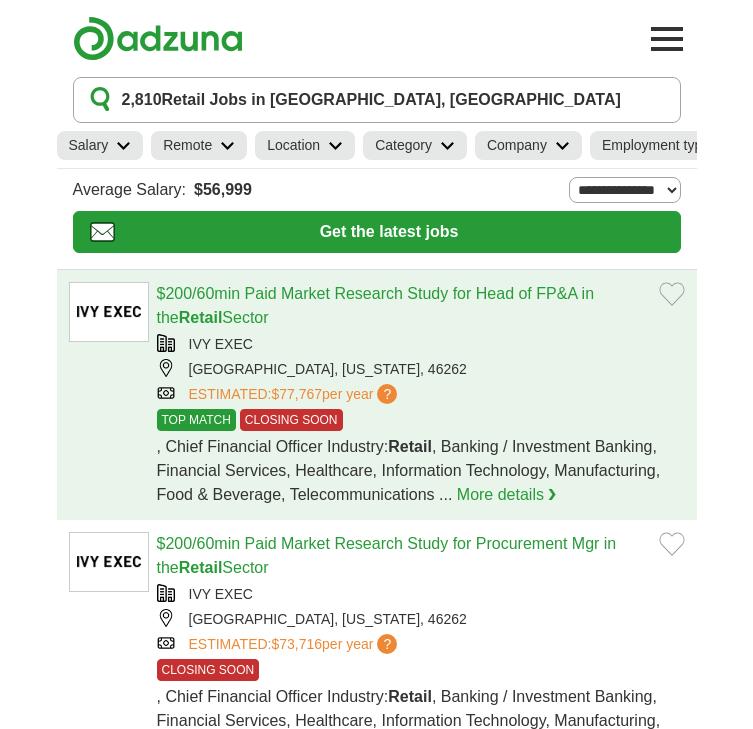 scroll, scrollTop: 0, scrollLeft: 0, axis: both 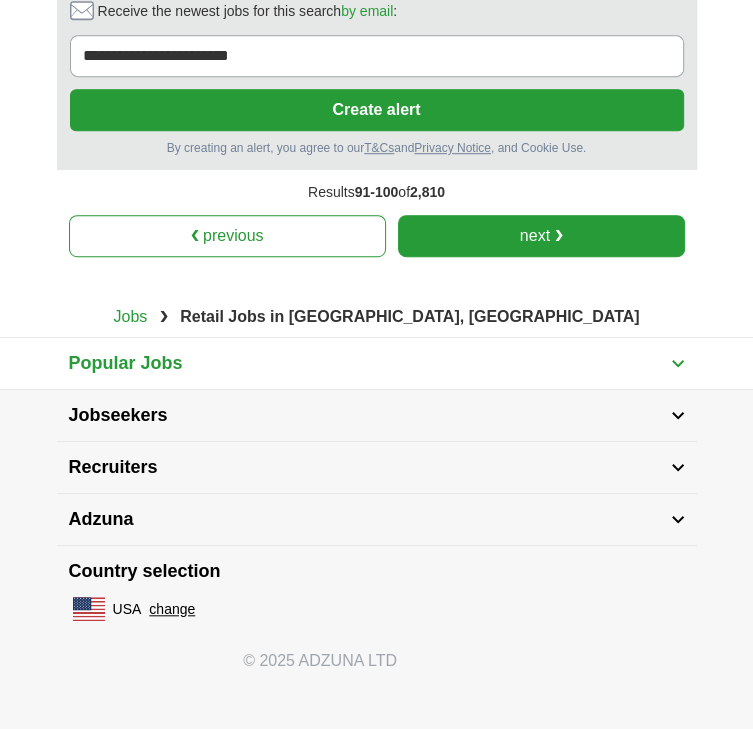 click on "next ❯" at bounding box center (541, 236) 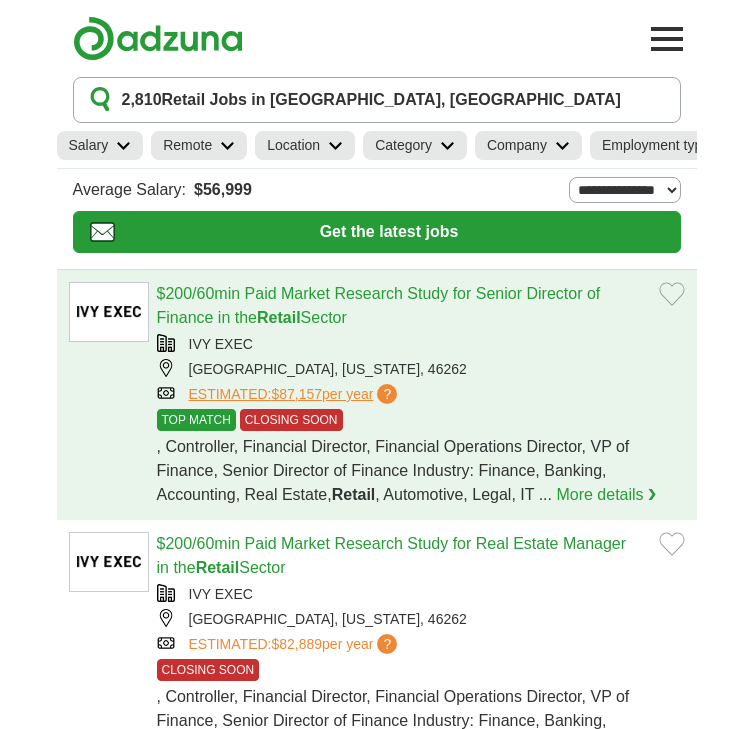 scroll, scrollTop: 0, scrollLeft: 0, axis: both 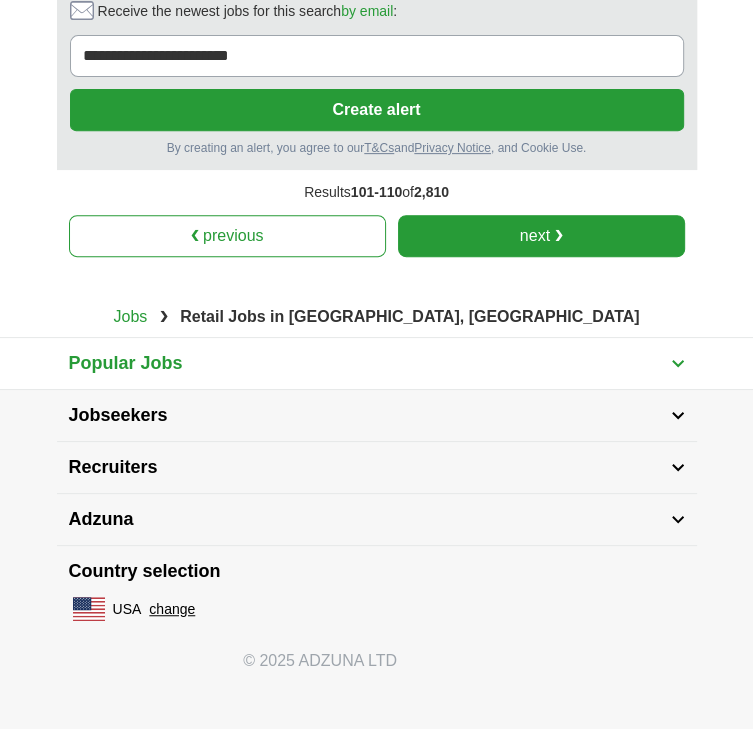 click on "next ❯" at bounding box center [541, 236] 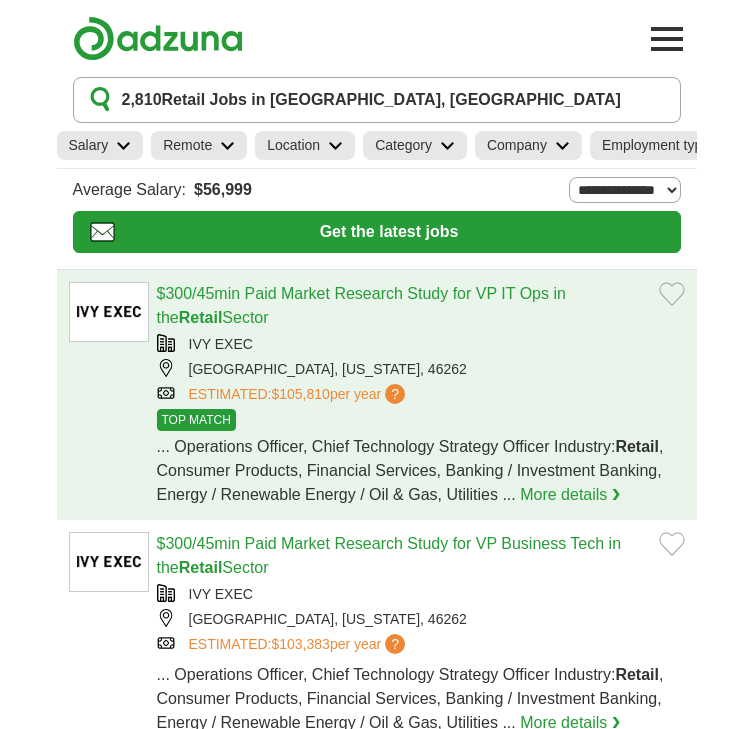scroll, scrollTop: 0, scrollLeft: 0, axis: both 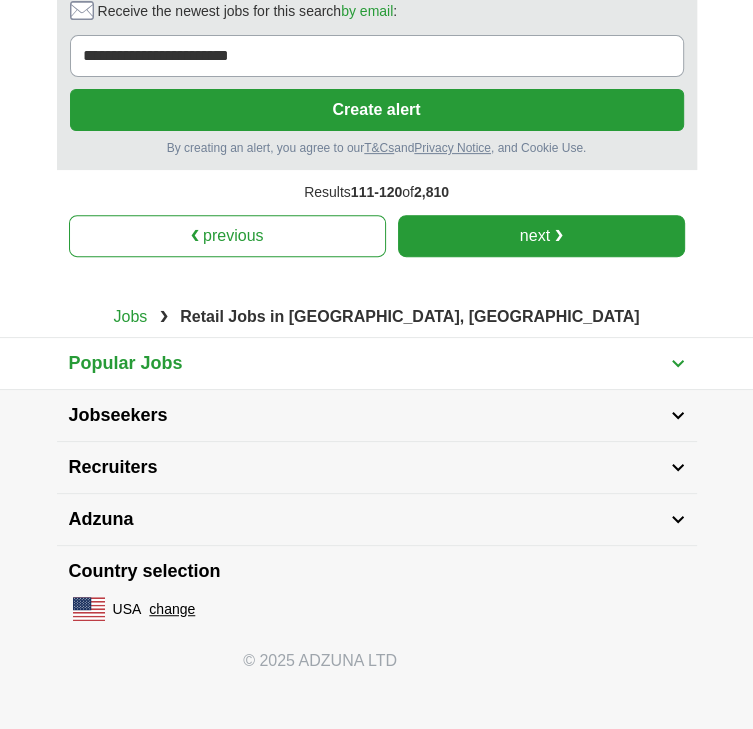 click on "next ❯" at bounding box center [541, 236] 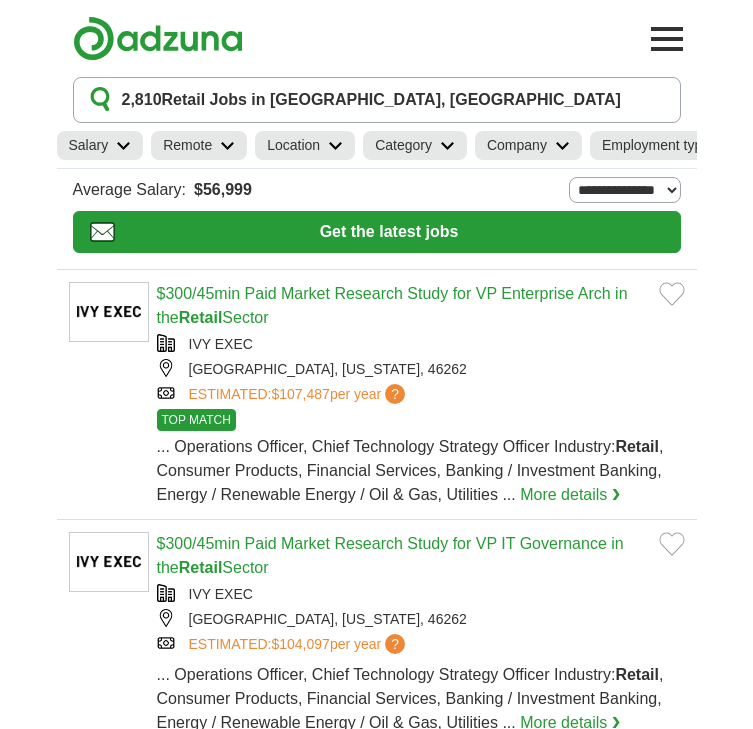 scroll, scrollTop: 0, scrollLeft: 0, axis: both 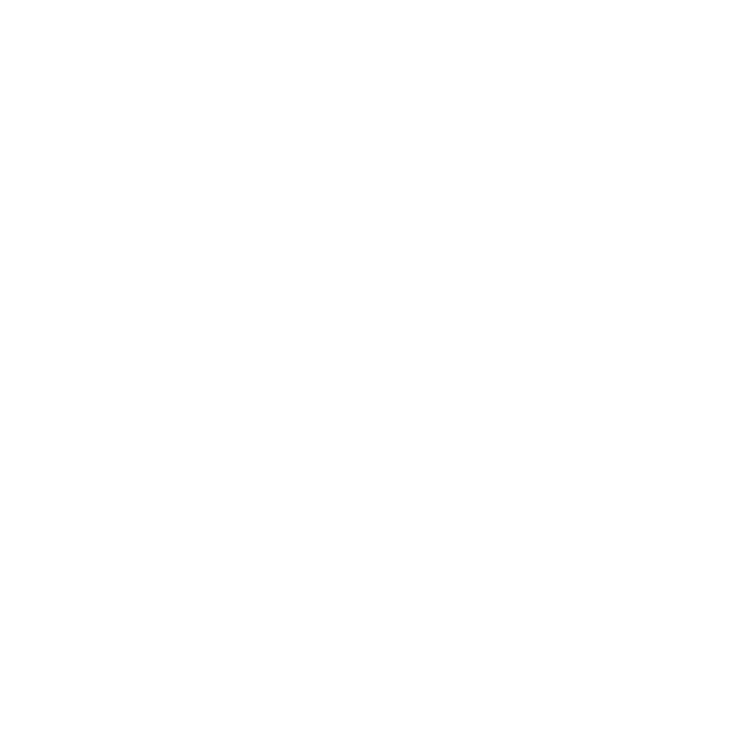 click on "Our values start with our people, join a team that values you! Bring your talents to [PERSON_NAME], our leading off-price  retail  chain with over 2,200 stores, and a strong track record ...  teams. GENERAL PURPOSE: The  Retail  Associate is responsible for ensuring our Customers have a positive shopping experience. The Associate makes eye contact, smiles, and greets all ..." at bounding box center (413, -418) 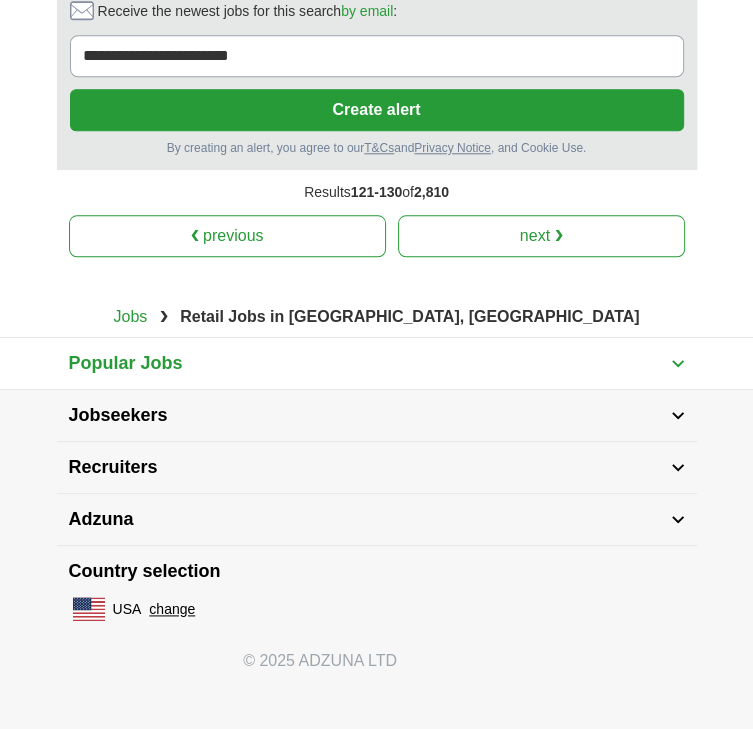 scroll, scrollTop: 5399, scrollLeft: 0, axis: vertical 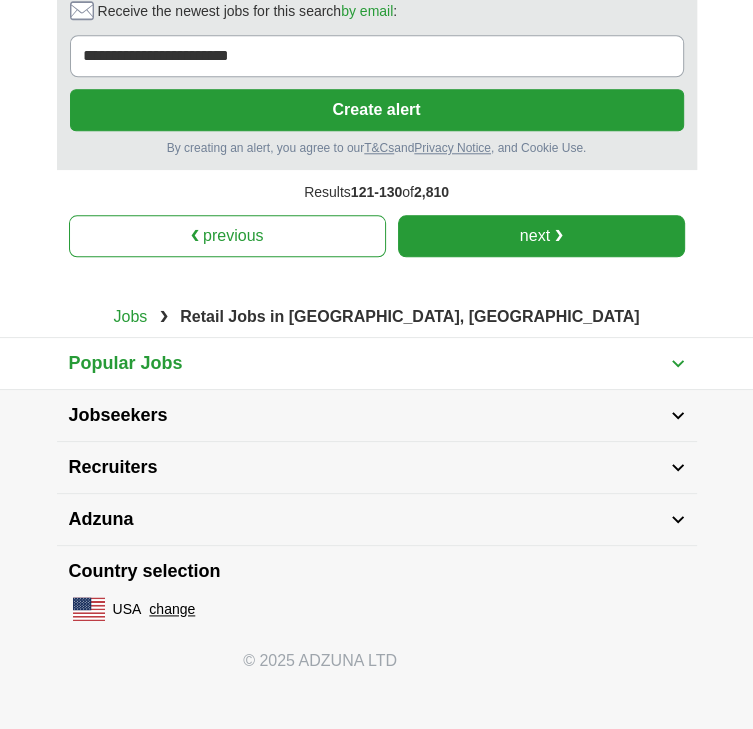 click on "next ❯" at bounding box center [541, 236] 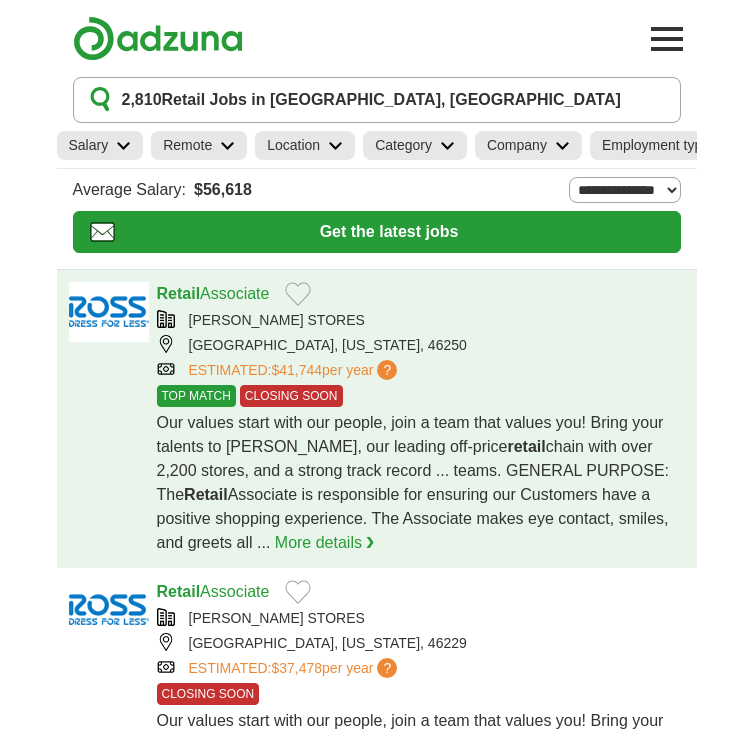 scroll, scrollTop: 0, scrollLeft: 0, axis: both 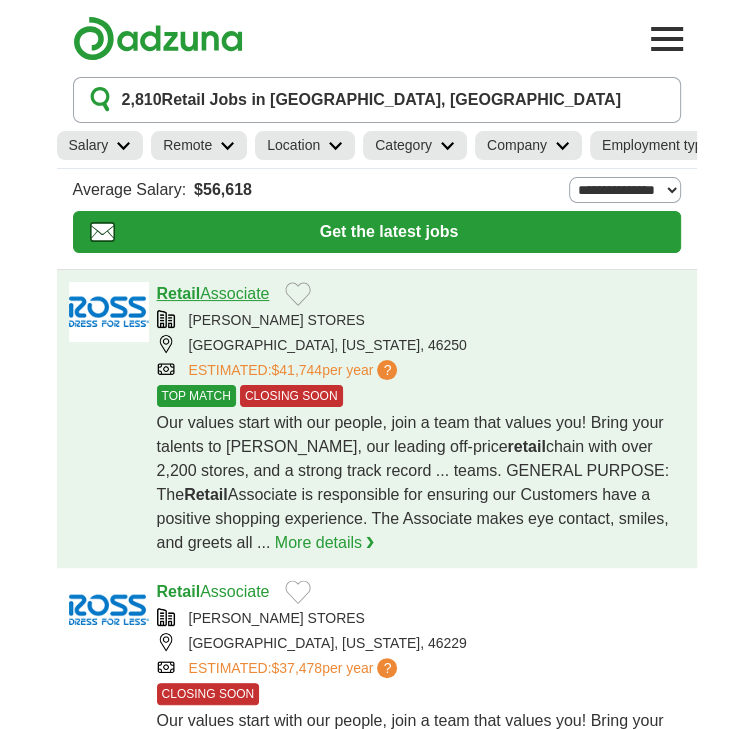 click on "Retail  Associate" at bounding box center (213, 293) 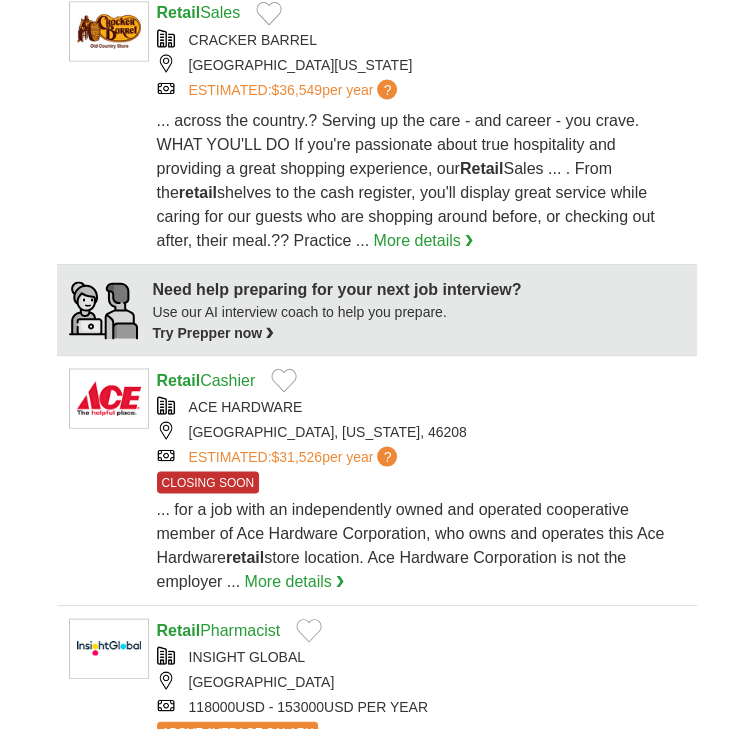 scroll, scrollTop: 1841, scrollLeft: 0, axis: vertical 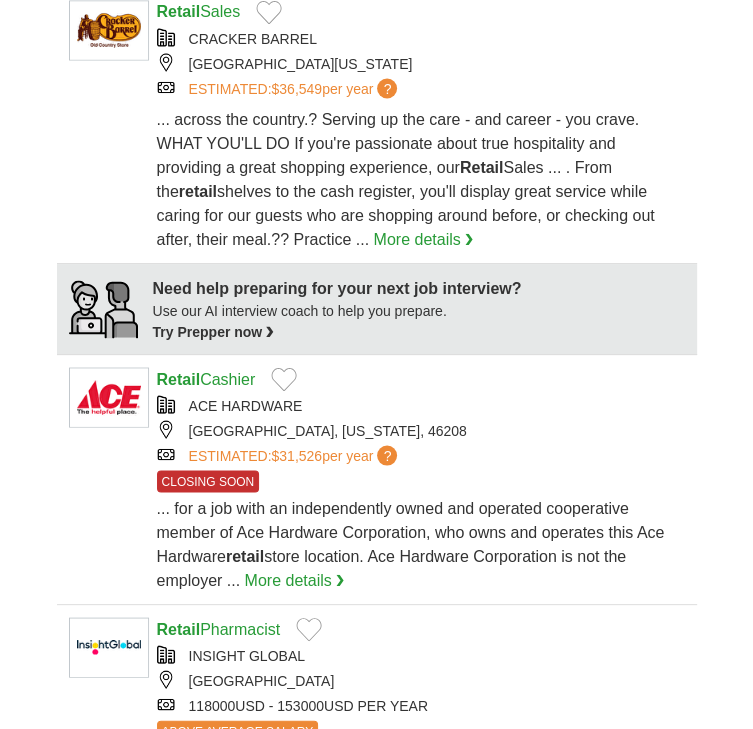 click on "Retail  Associate" at bounding box center (213, -265) 